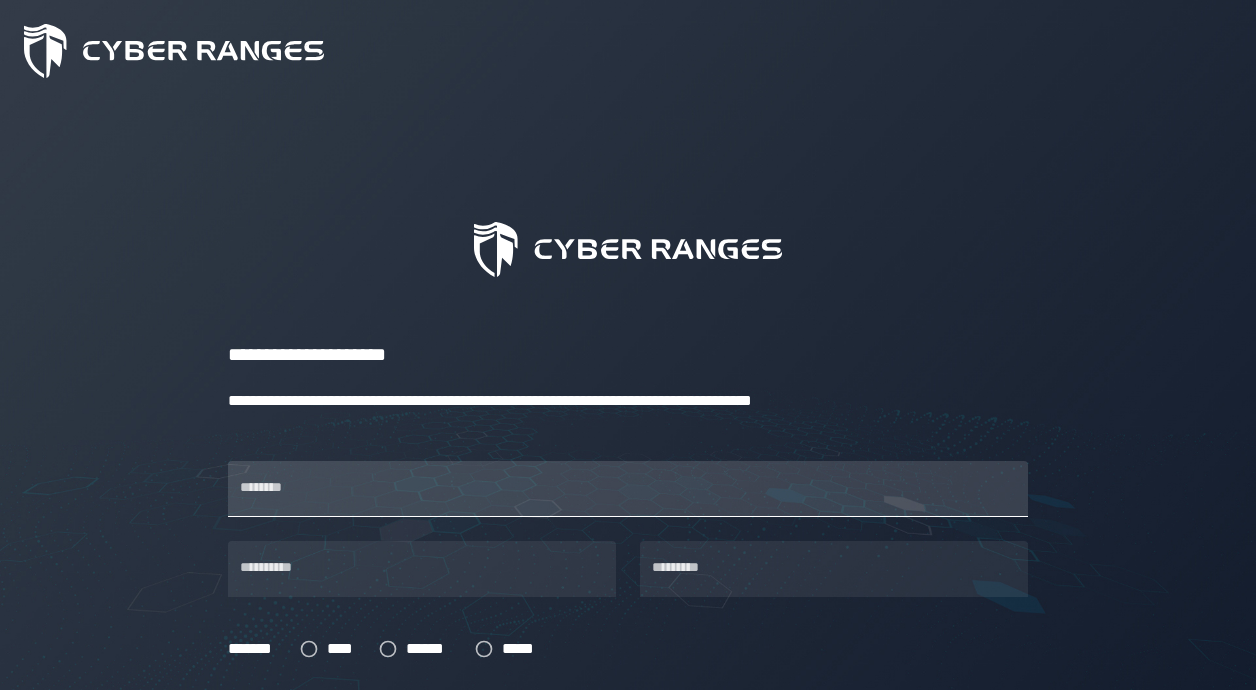scroll, scrollTop: 0, scrollLeft: 0, axis: both 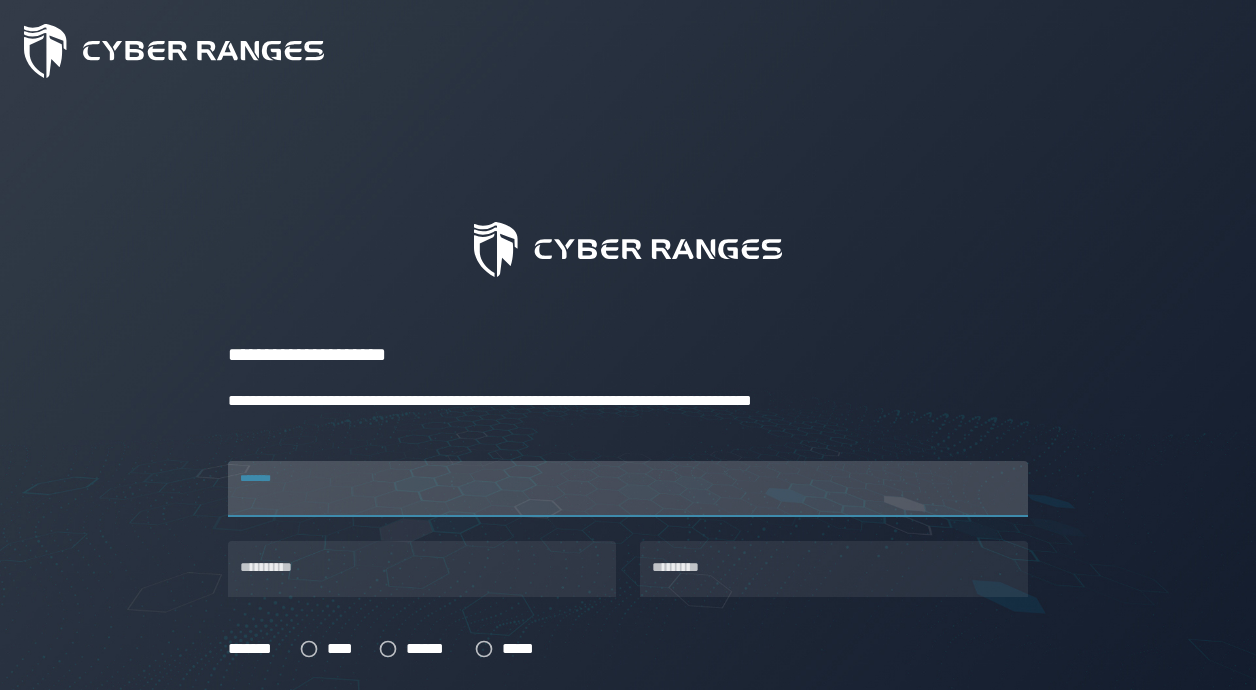 click on "********" at bounding box center [628, 489] 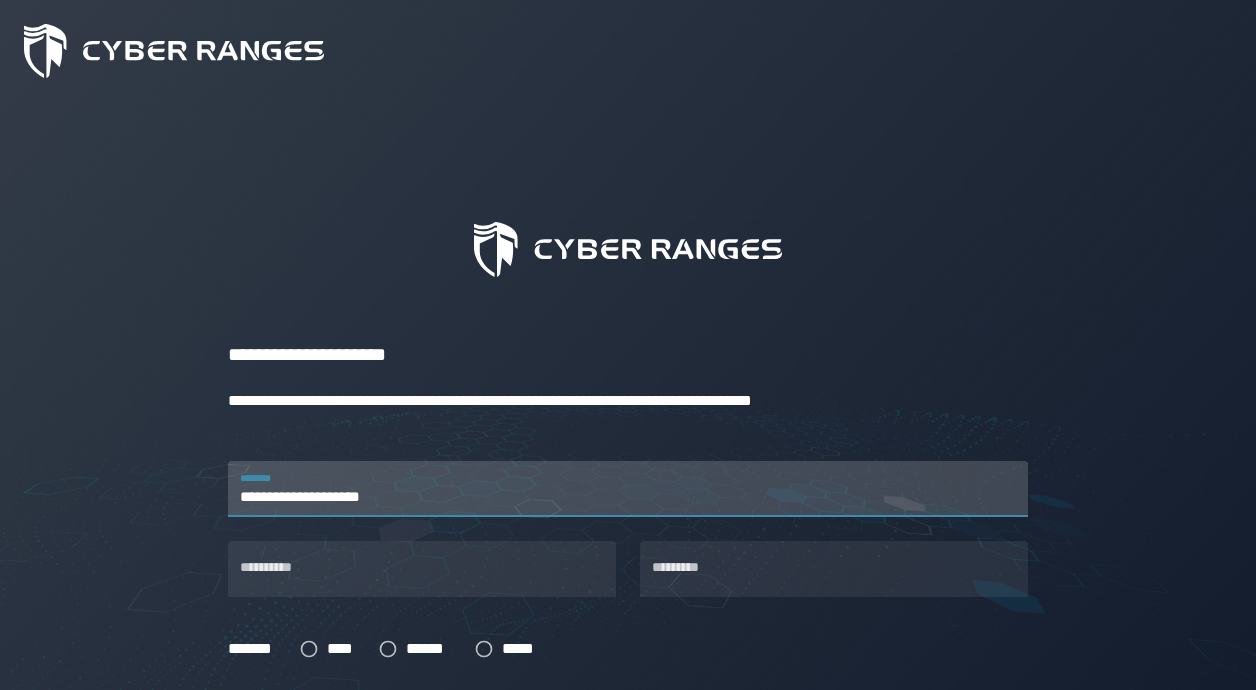 type on "******" 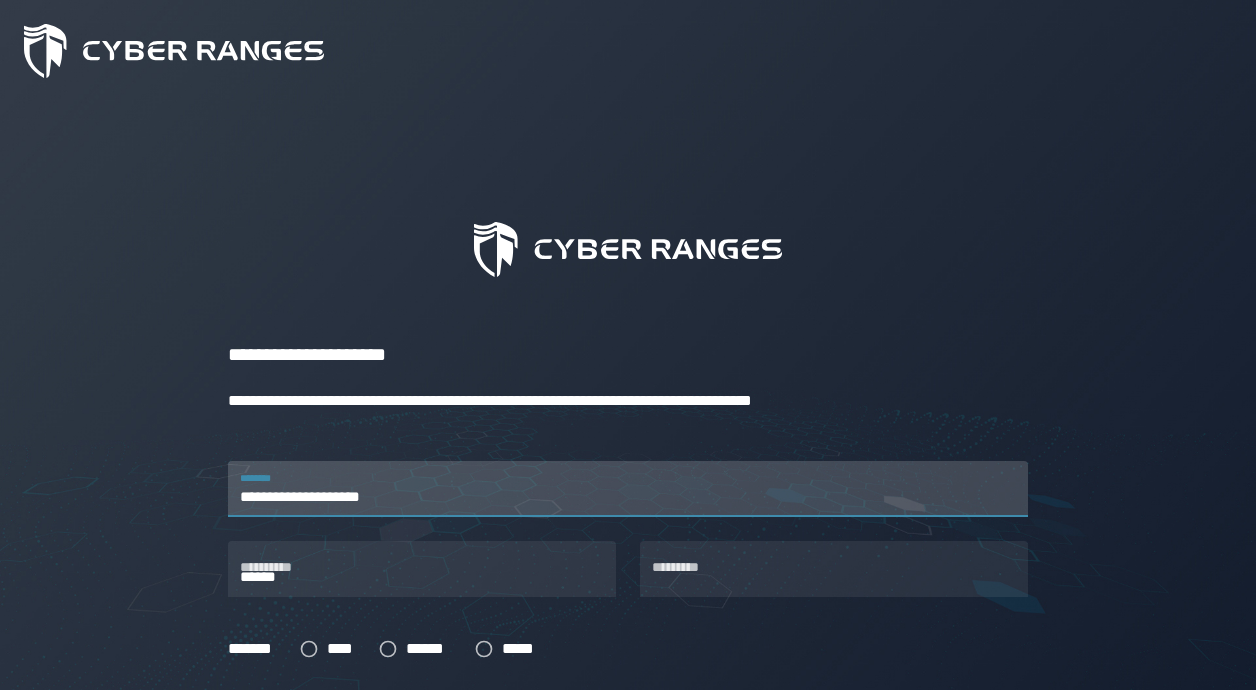 type on "********" 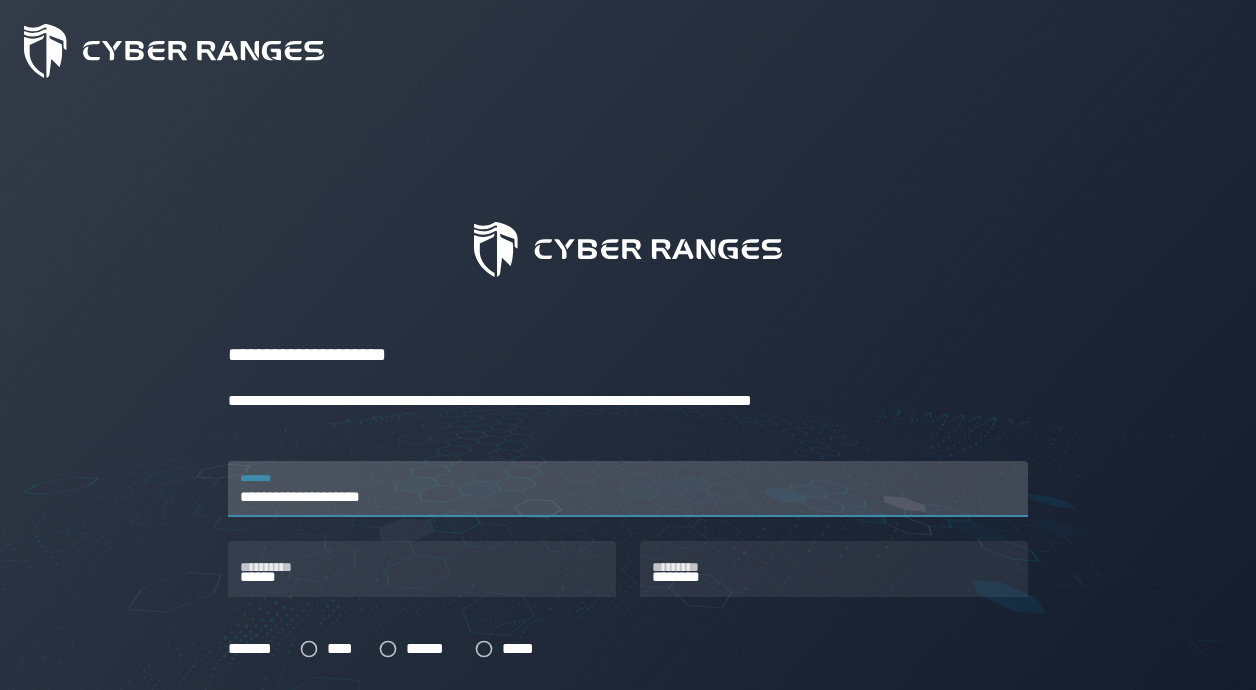 type on "**********" 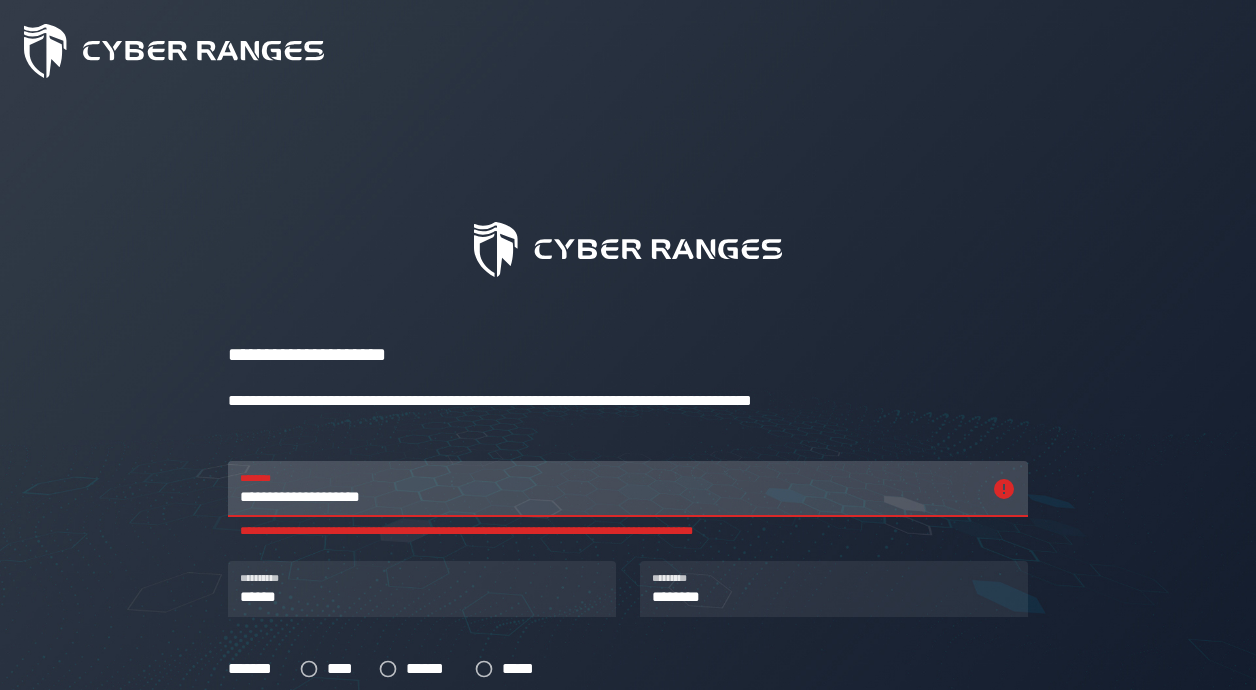 type on "********" 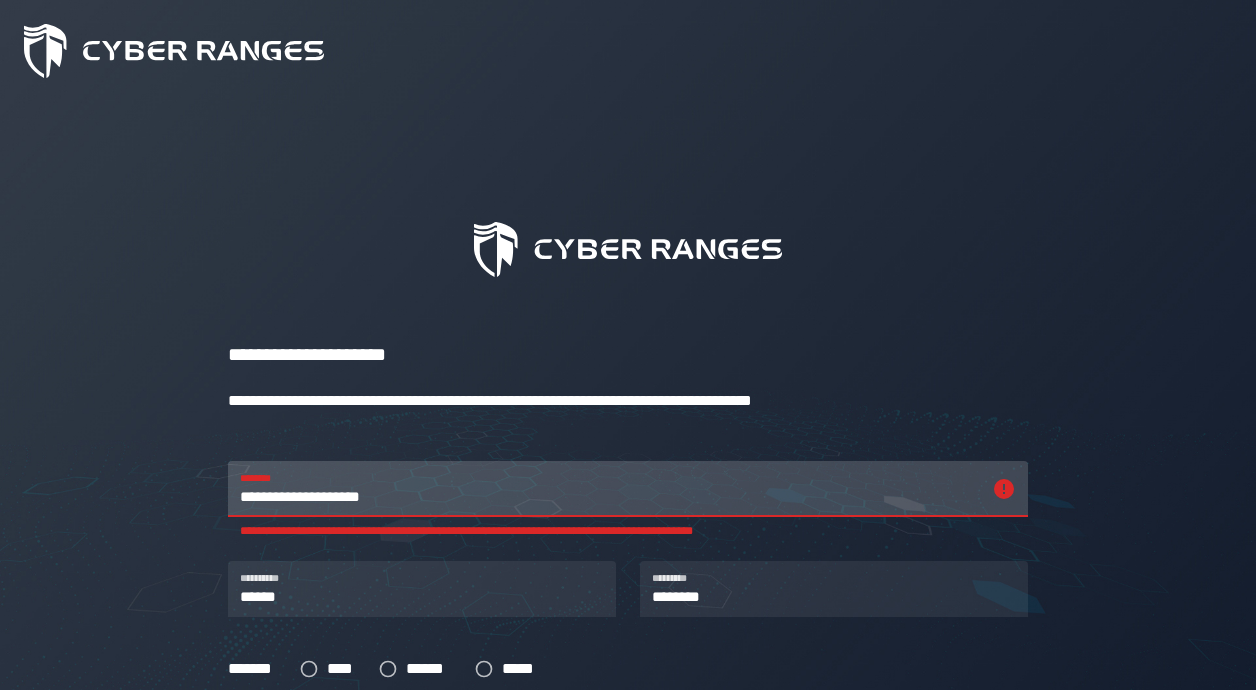 drag, startPoint x: 414, startPoint y: 497, endPoint x: 296, endPoint y: 509, distance: 118.6086 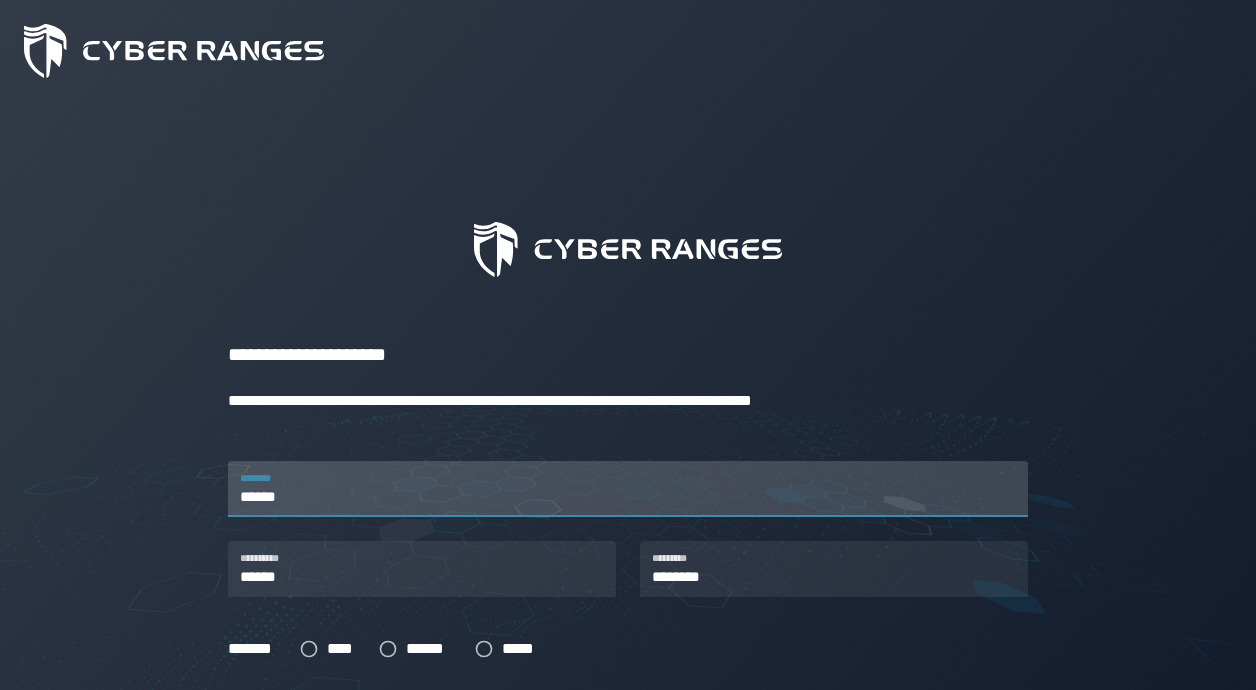 type on "******" 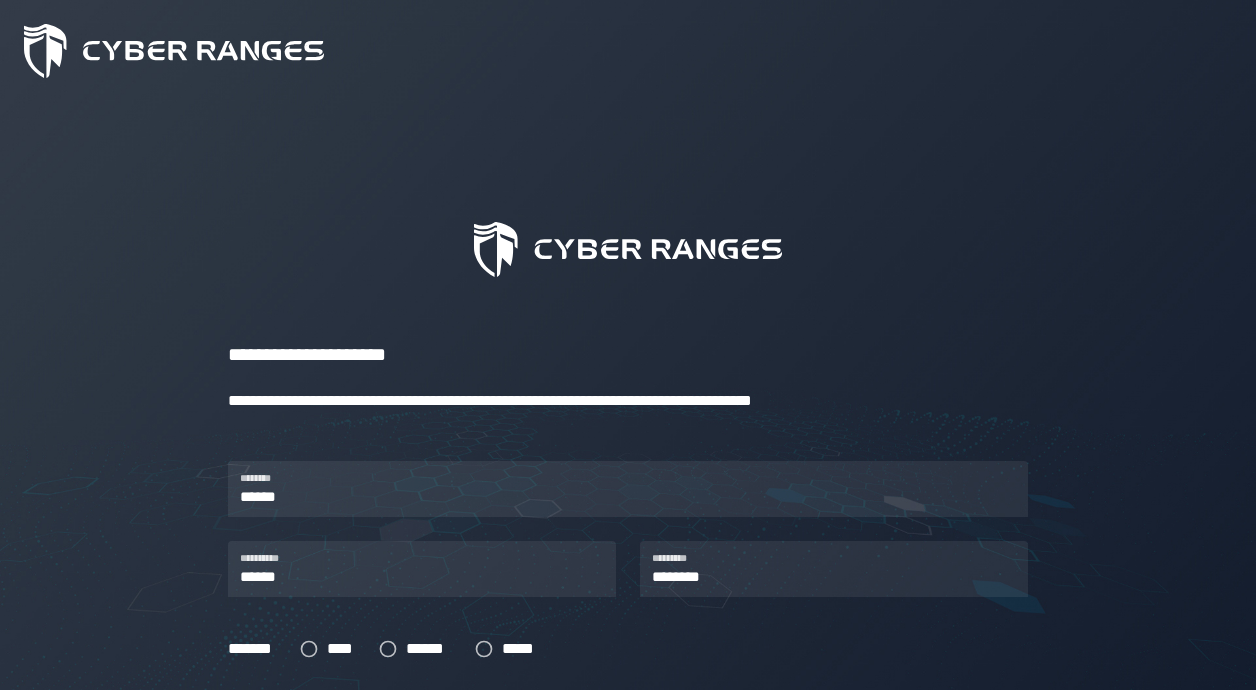 click on "[FIRST] [LAST] [STREET] [CITY], [STATE] [ZIP]" 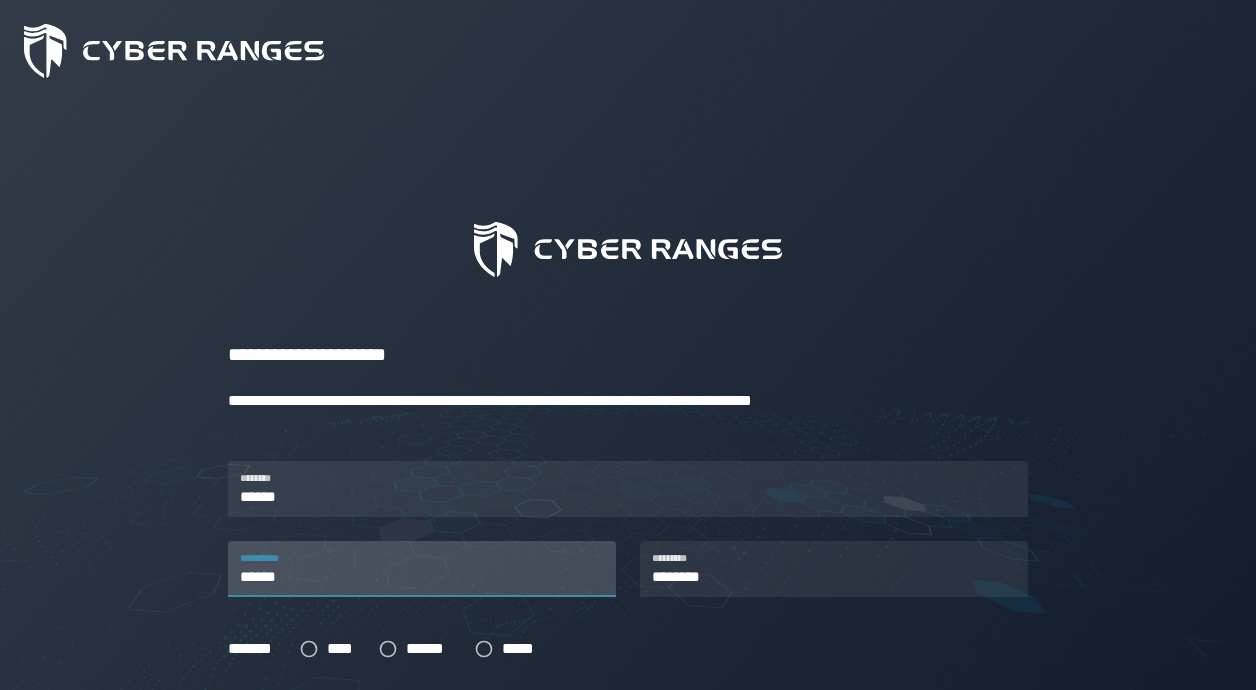click on "******" at bounding box center (422, 569) 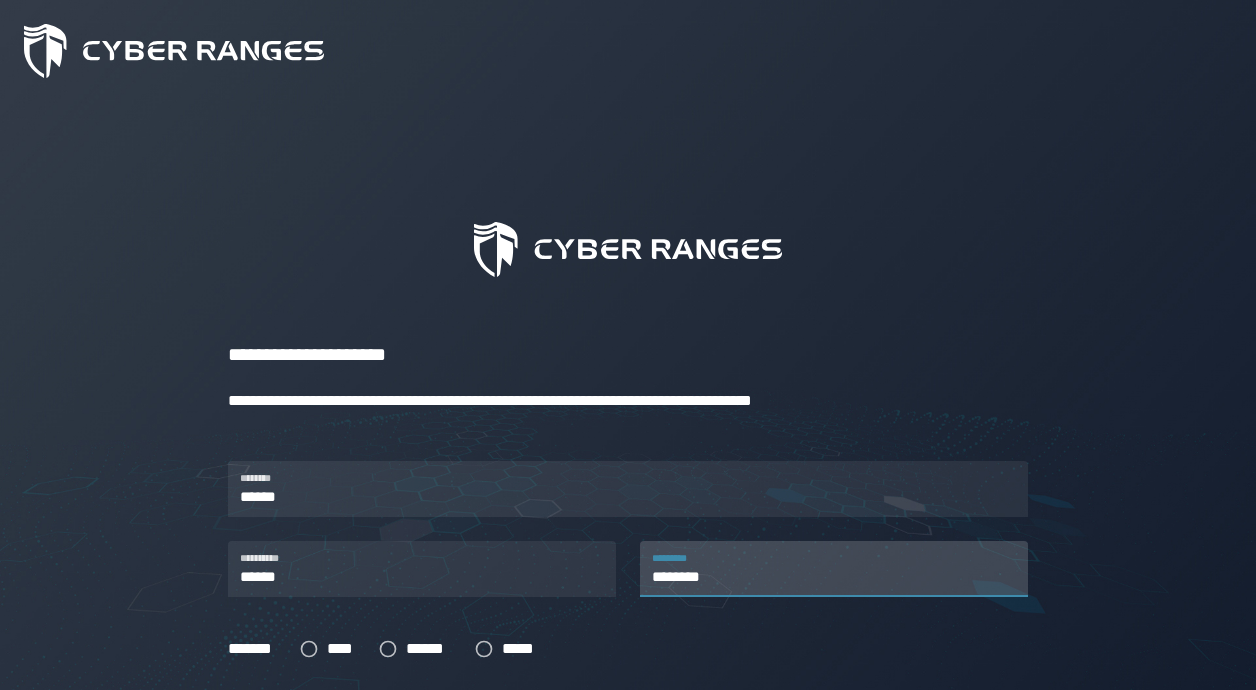 click on "********" at bounding box center (834, 569) 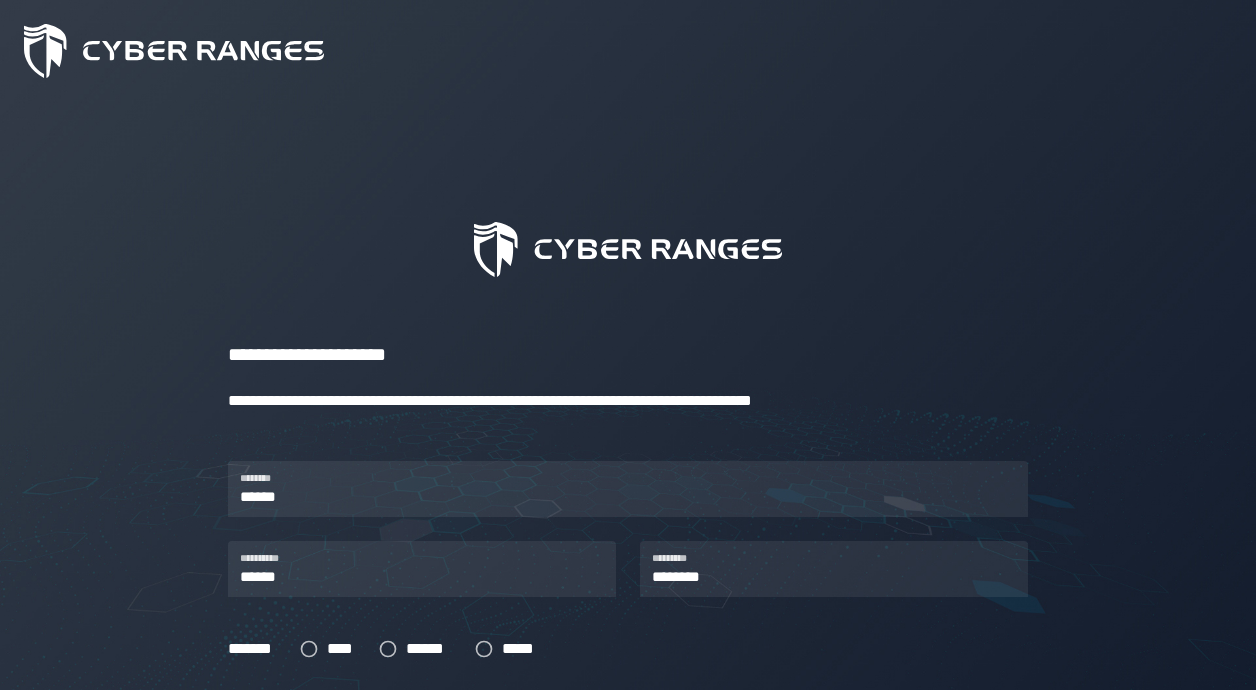 click on "******* **** ****** *****" at bounding box center (608, 633) 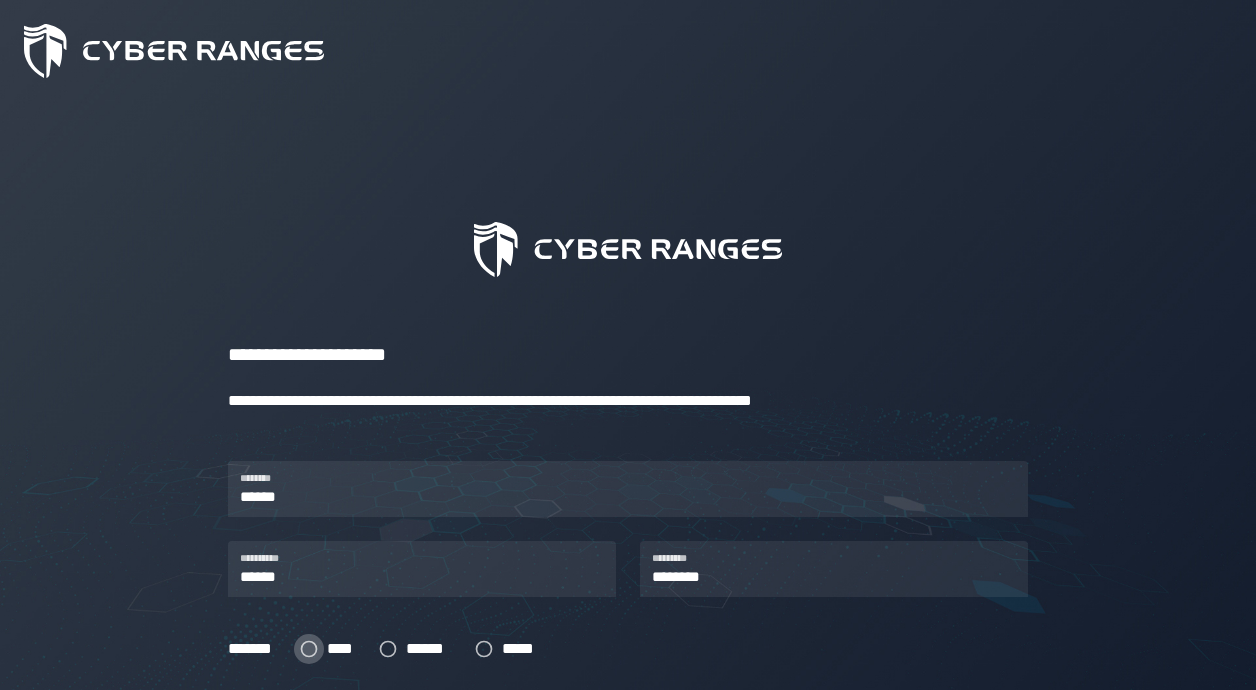 click at bounding box center [309, 649] 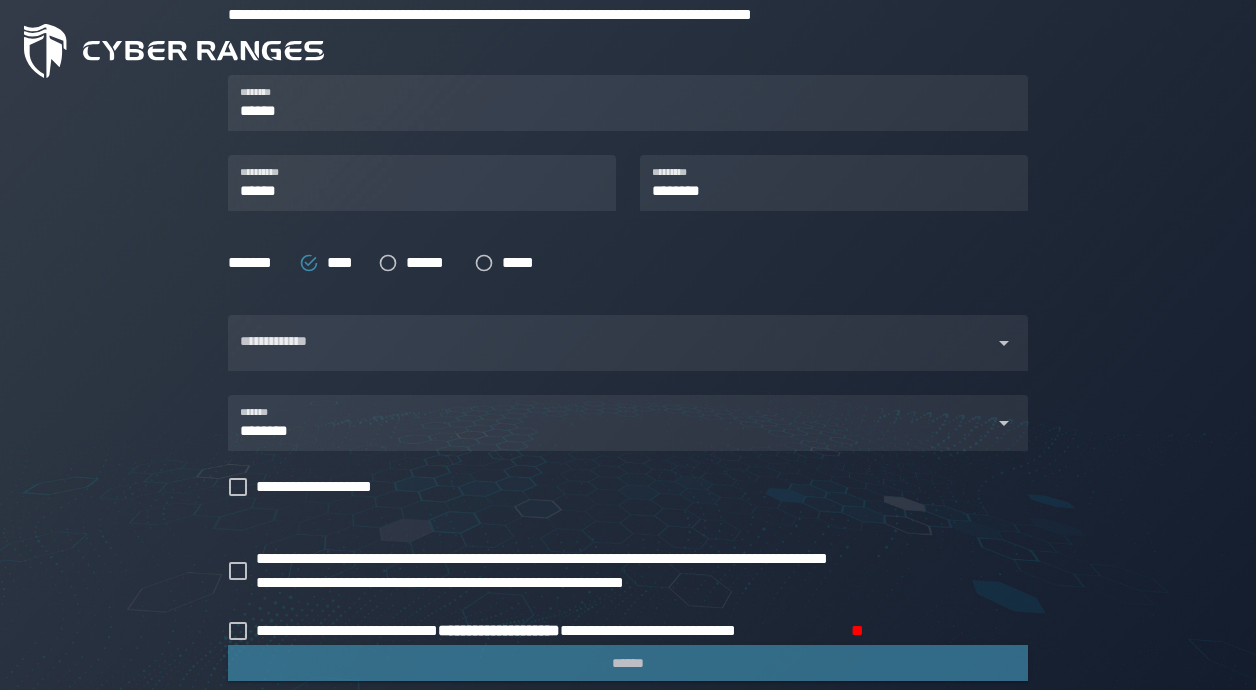 scroll, scrollTop: 406, scrollLeft: 0, axis: vertical 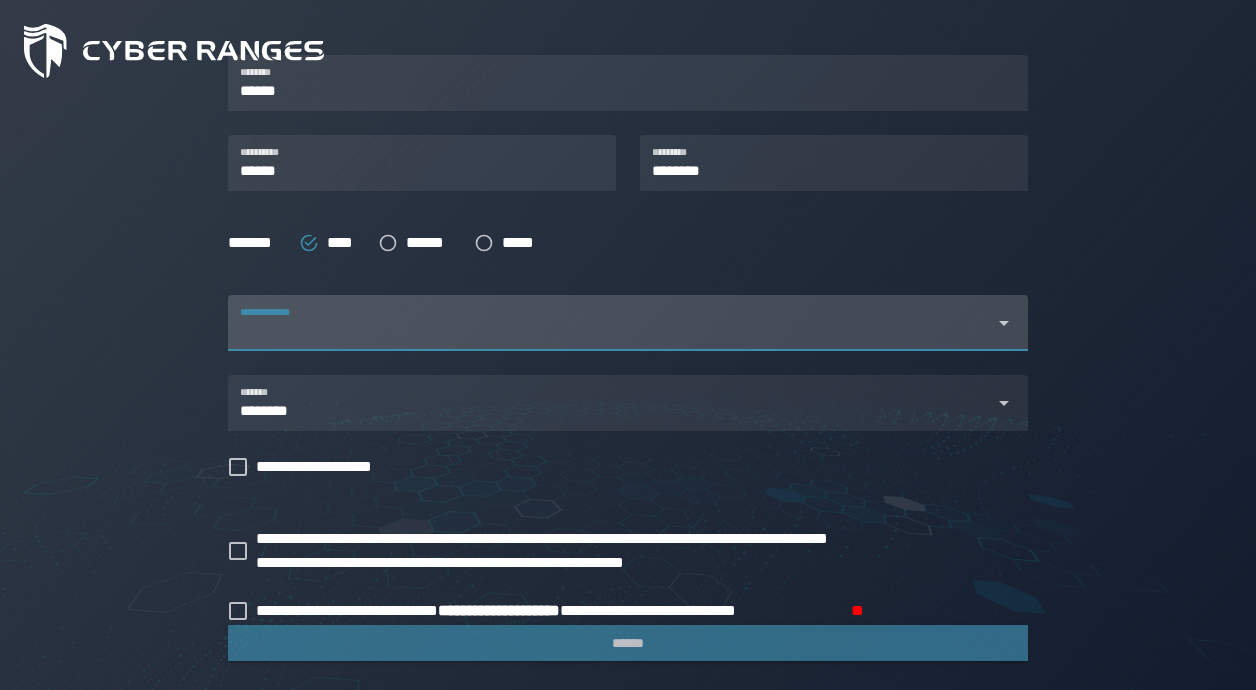 click at bounding box center (610, 335) 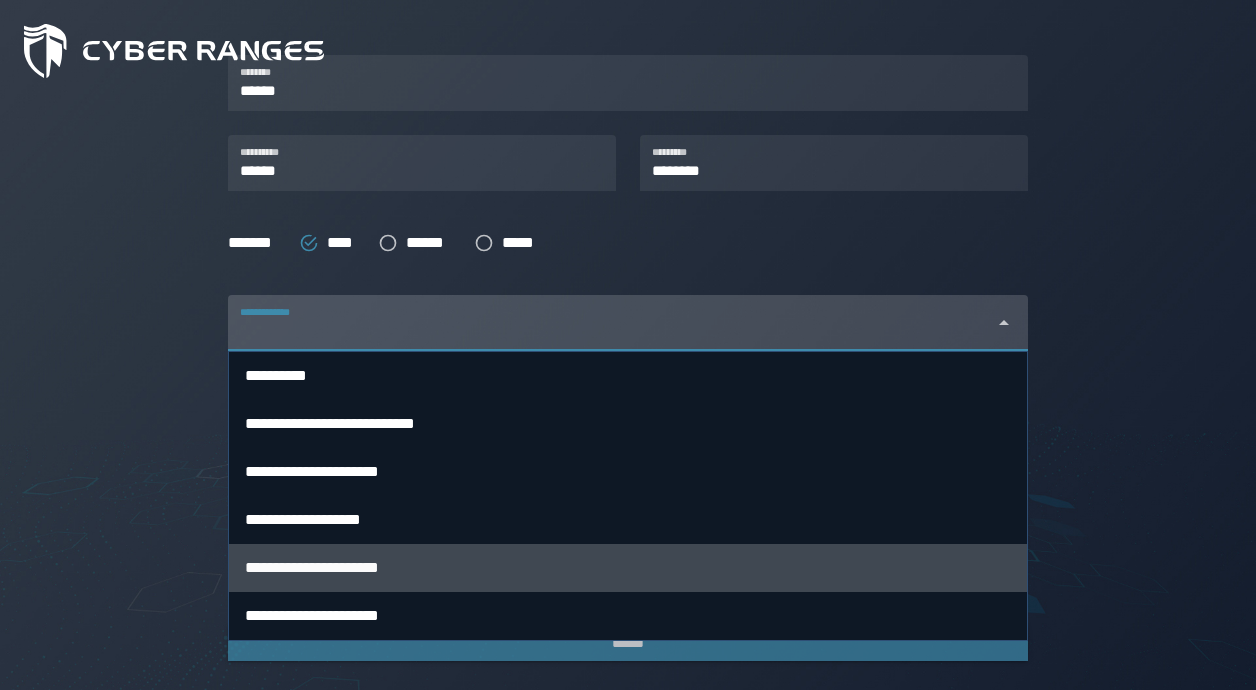 click on "**********" at bounding box center [312, 567] 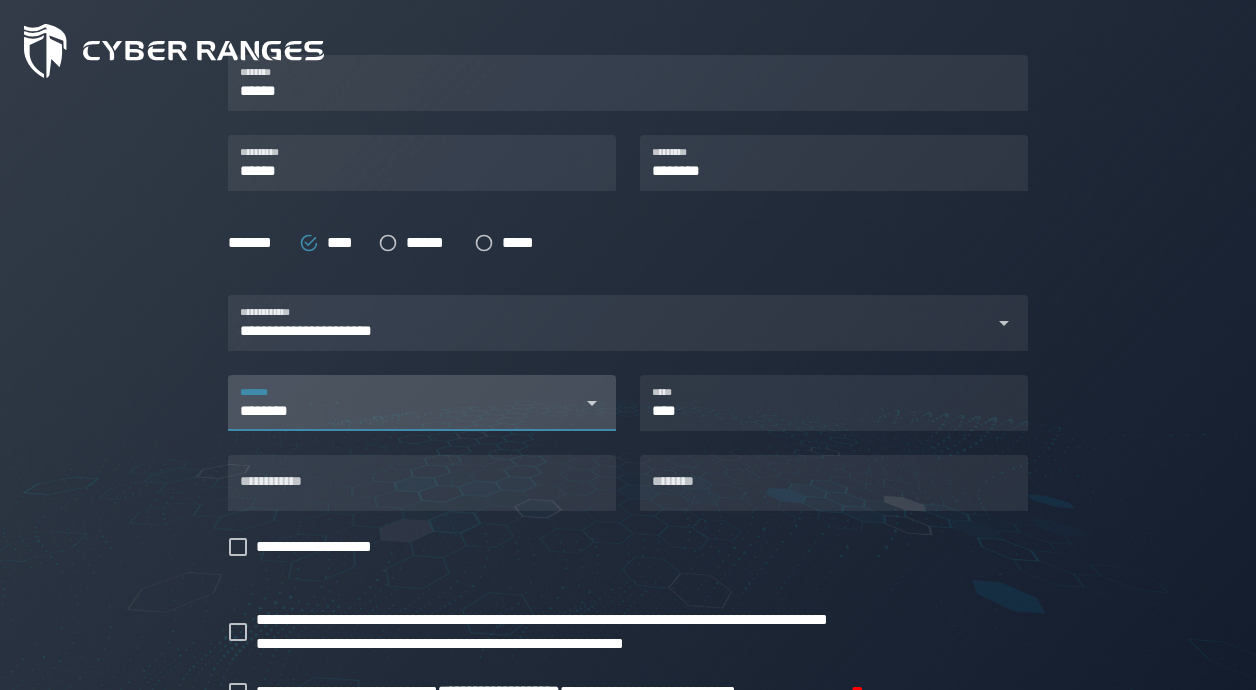 click on "******** *******" at bounding box center [438, 411] 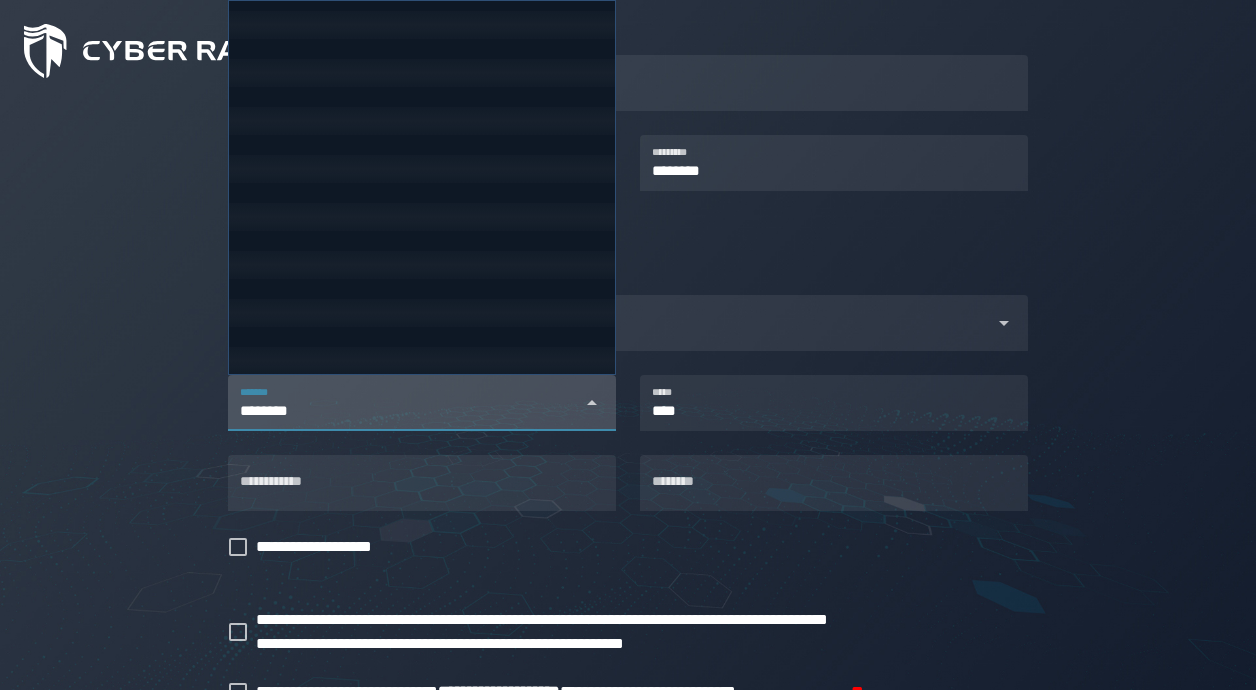 scroll, scrollTop: 1344, scrollLeft: 0, axis: vertical 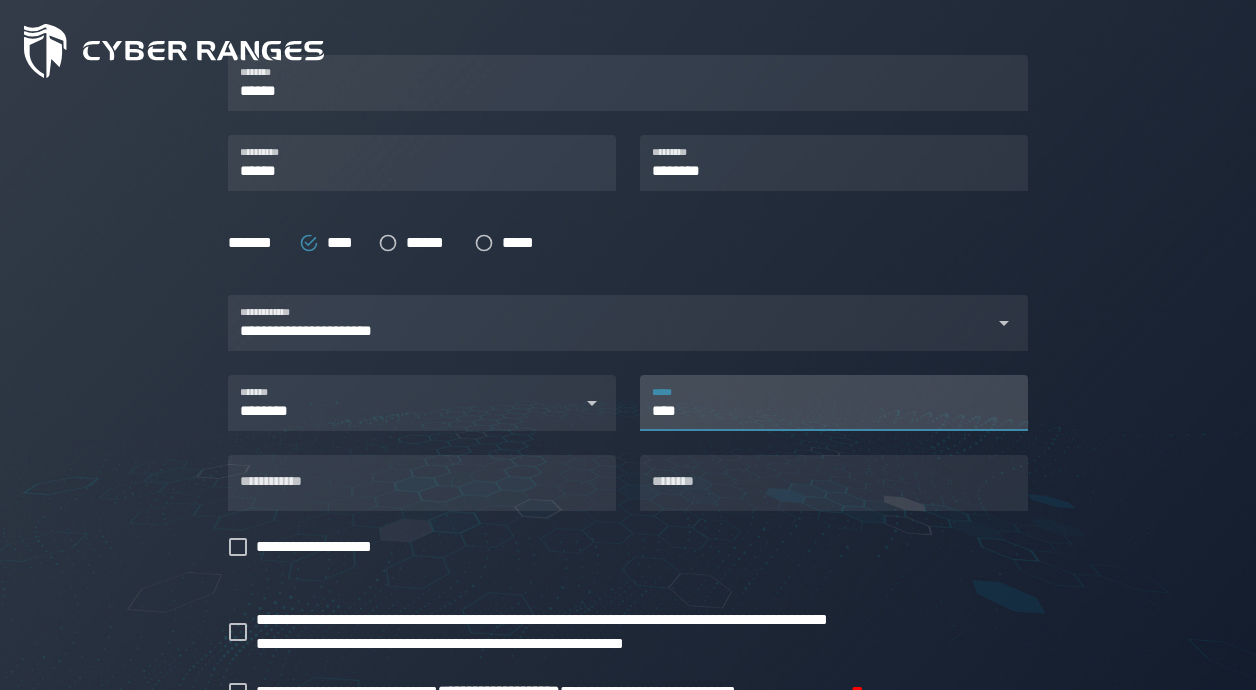 click on "****" at bounding box center (834, 403) 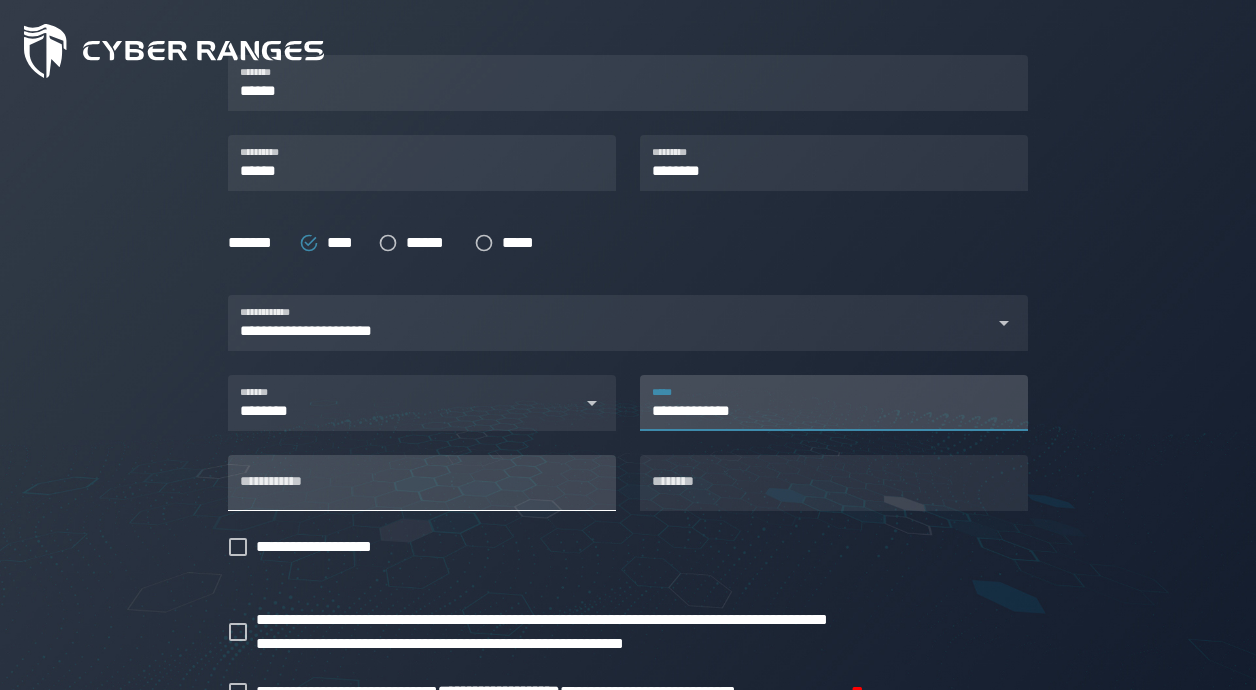 type on "**********" 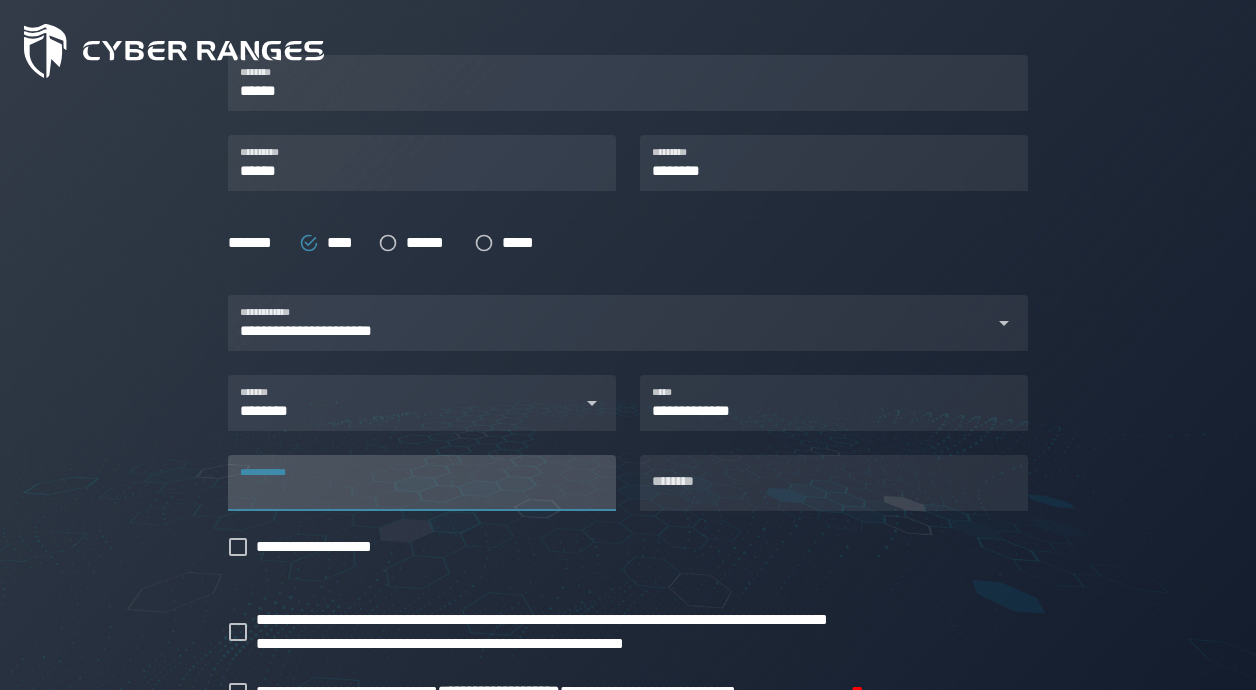 click on "**********" at bounding box center [422, 483] 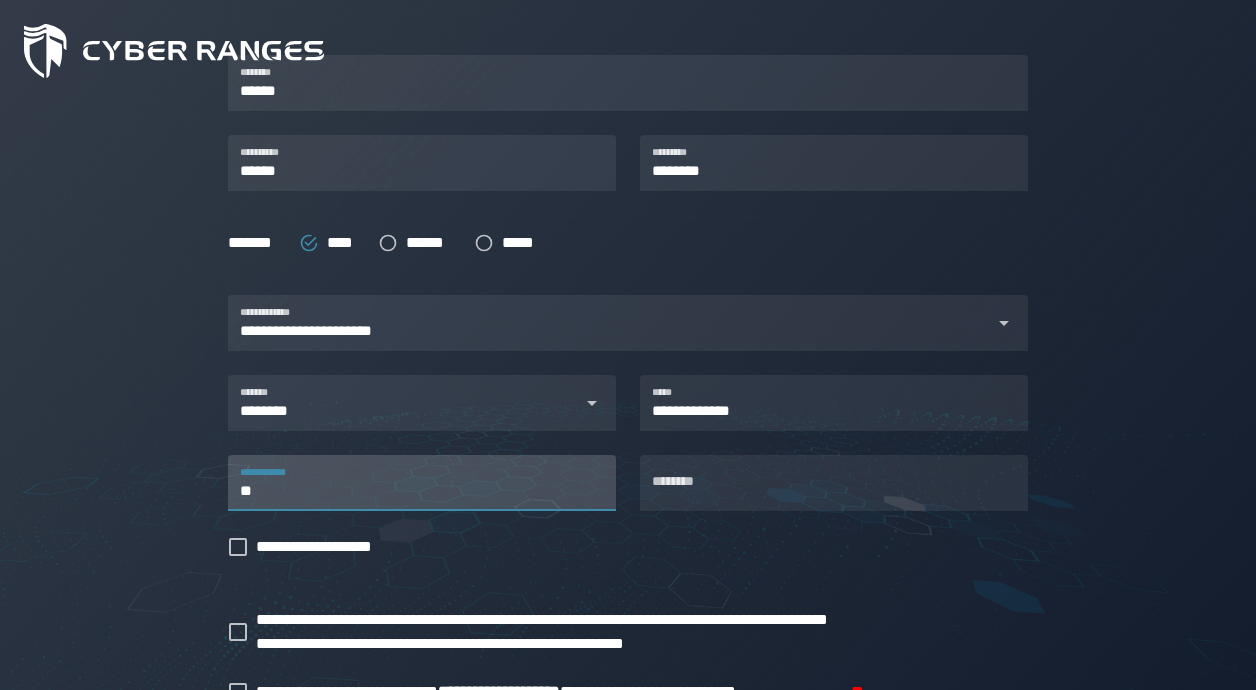 type on "********" 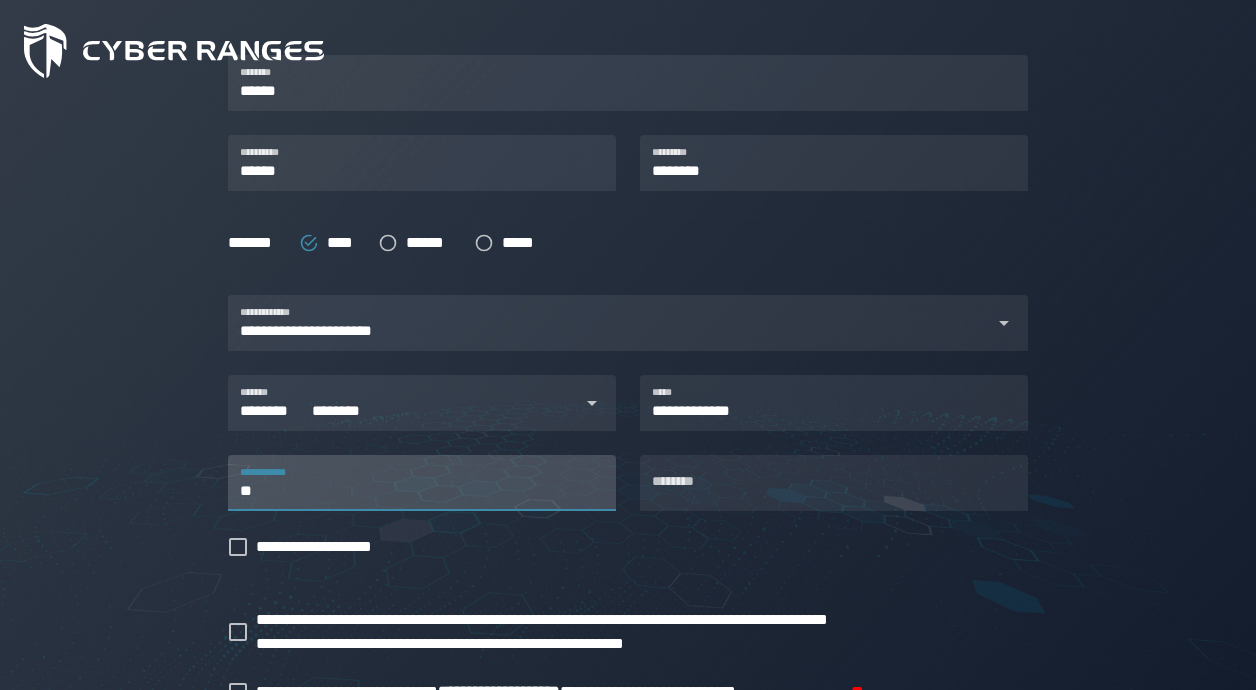type 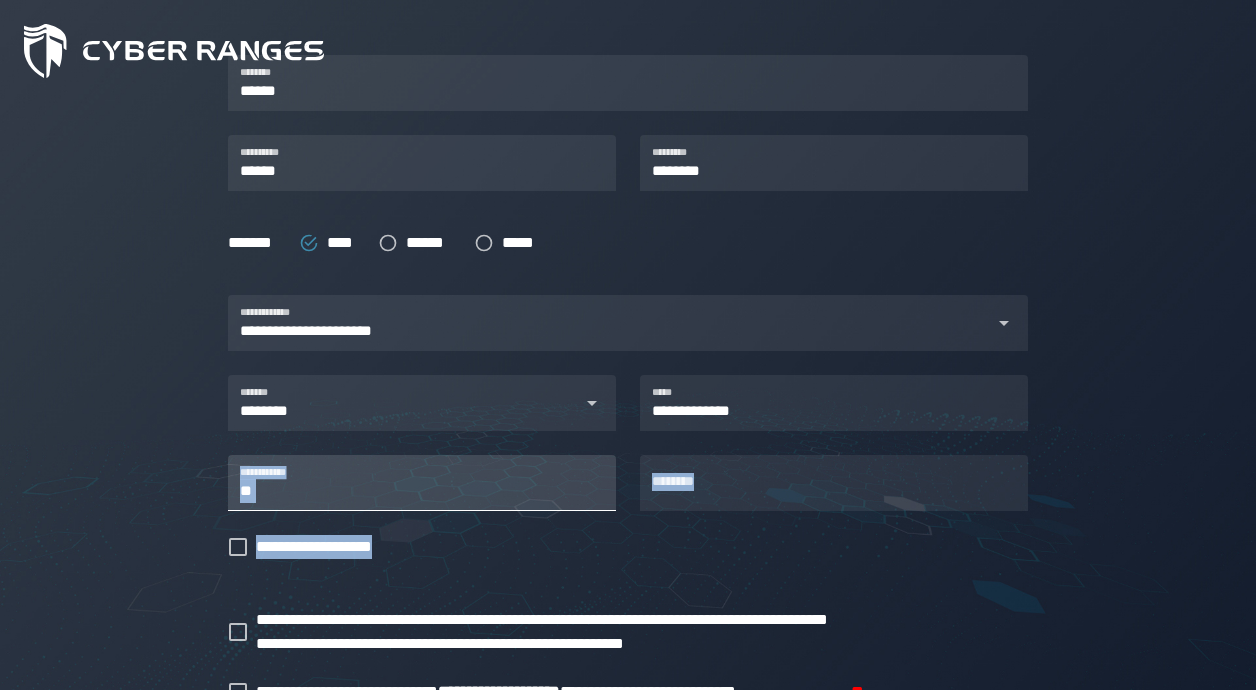 drag, startPoint x: 529, startPoint y: 519, endPoint x: 462, endPoint y: 466, distance: 85.42833 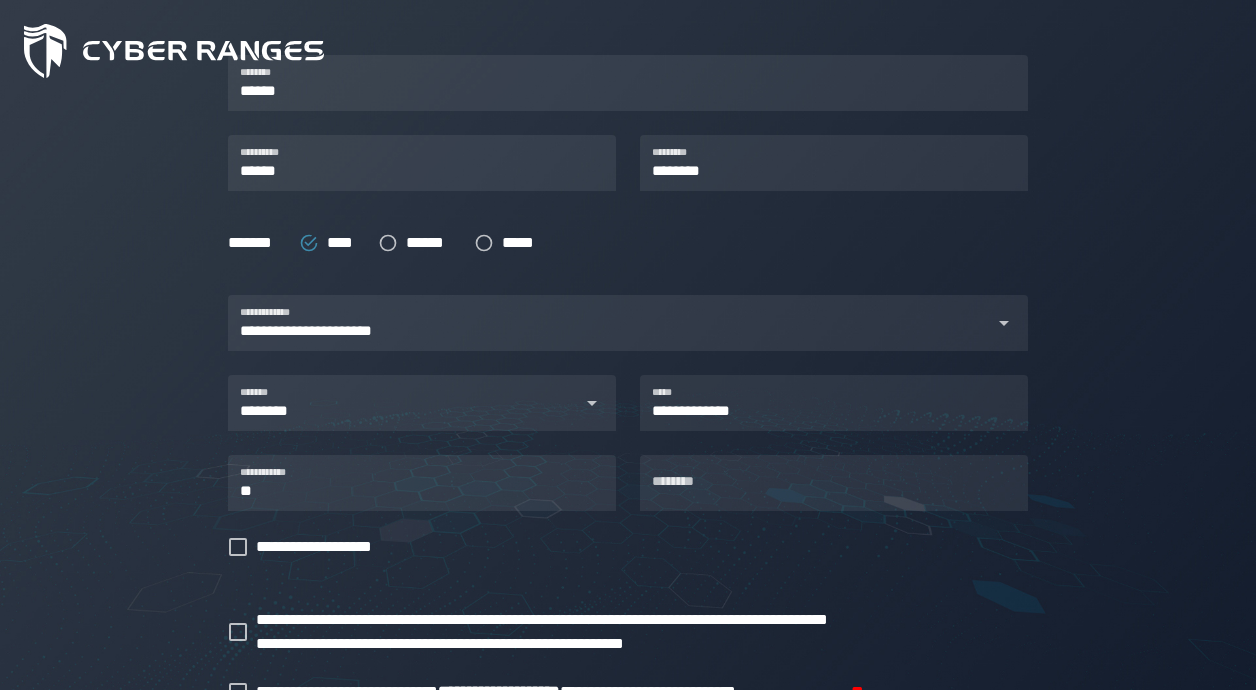click on "[FIRST] [LAST] [STREET] [CITY], [STATE] [ZIP]" 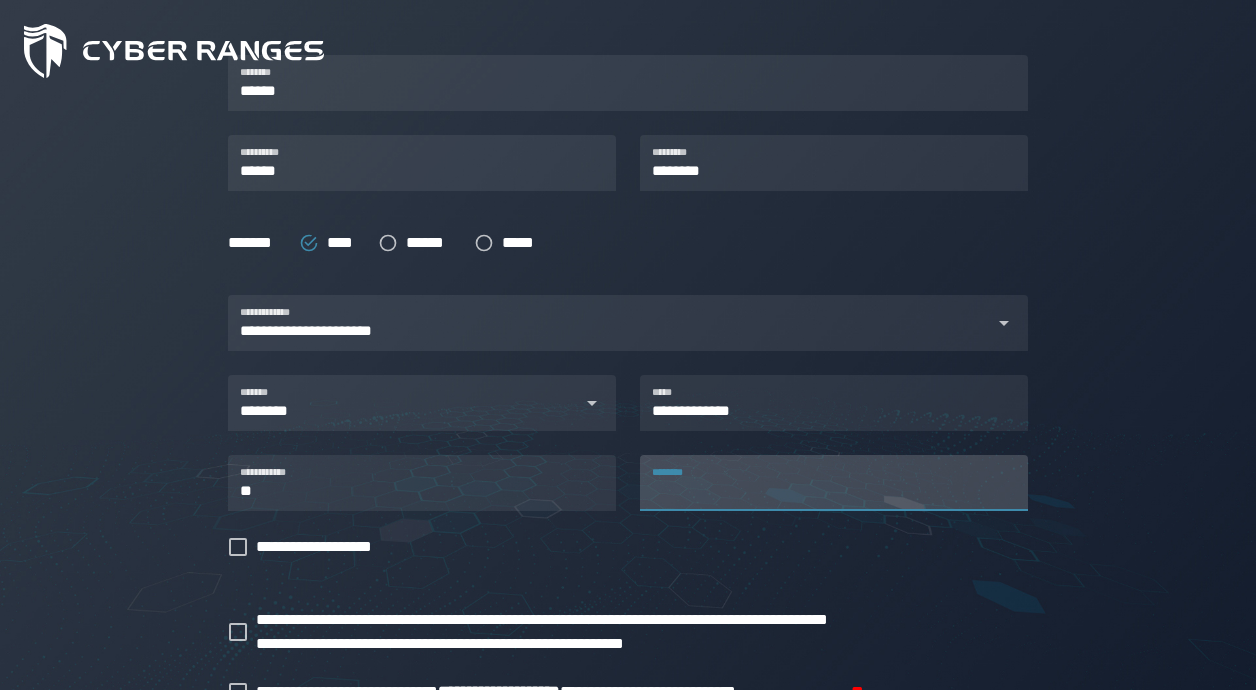 click on "********" at bounding box center [834, 483] 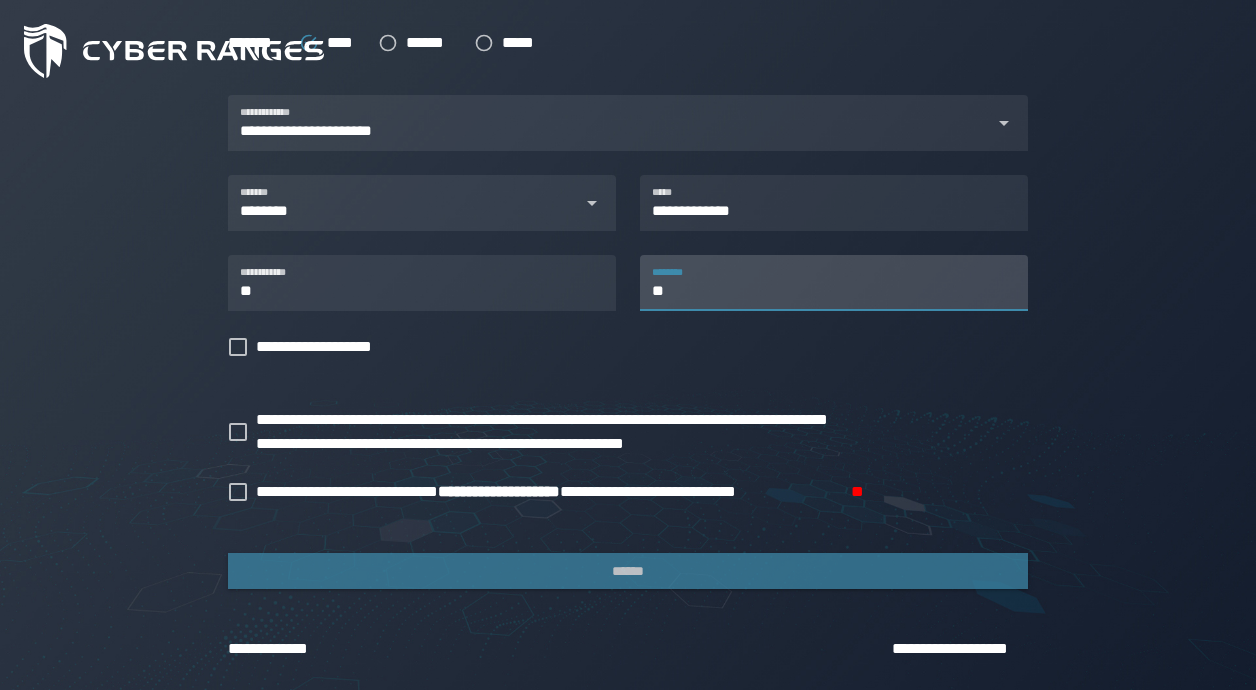 scroll, scrollTop: 641, scrollLeft: 0, axis: vertical 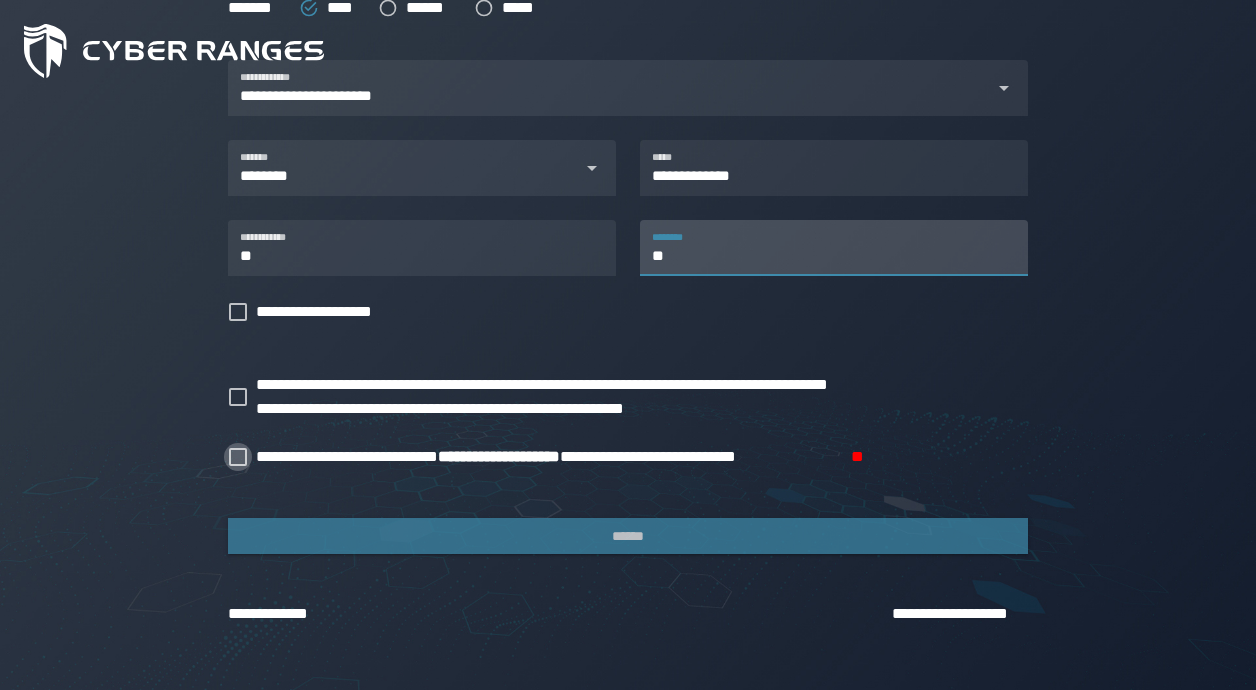 type on "**" 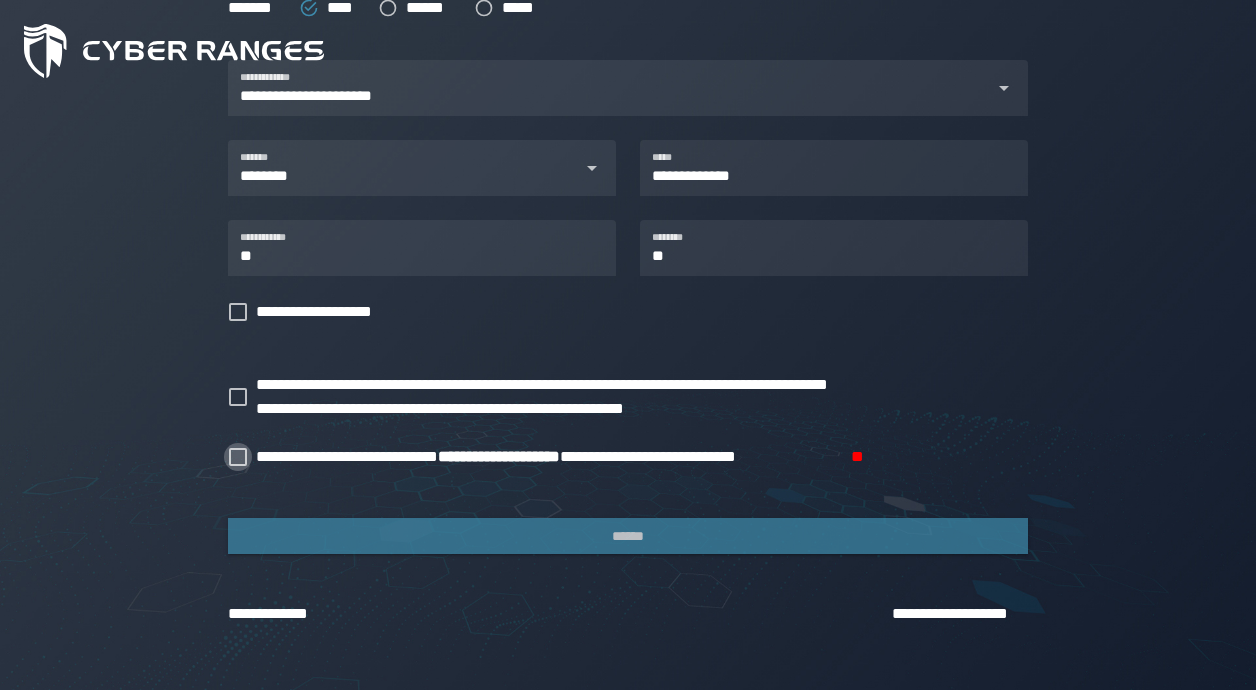 click 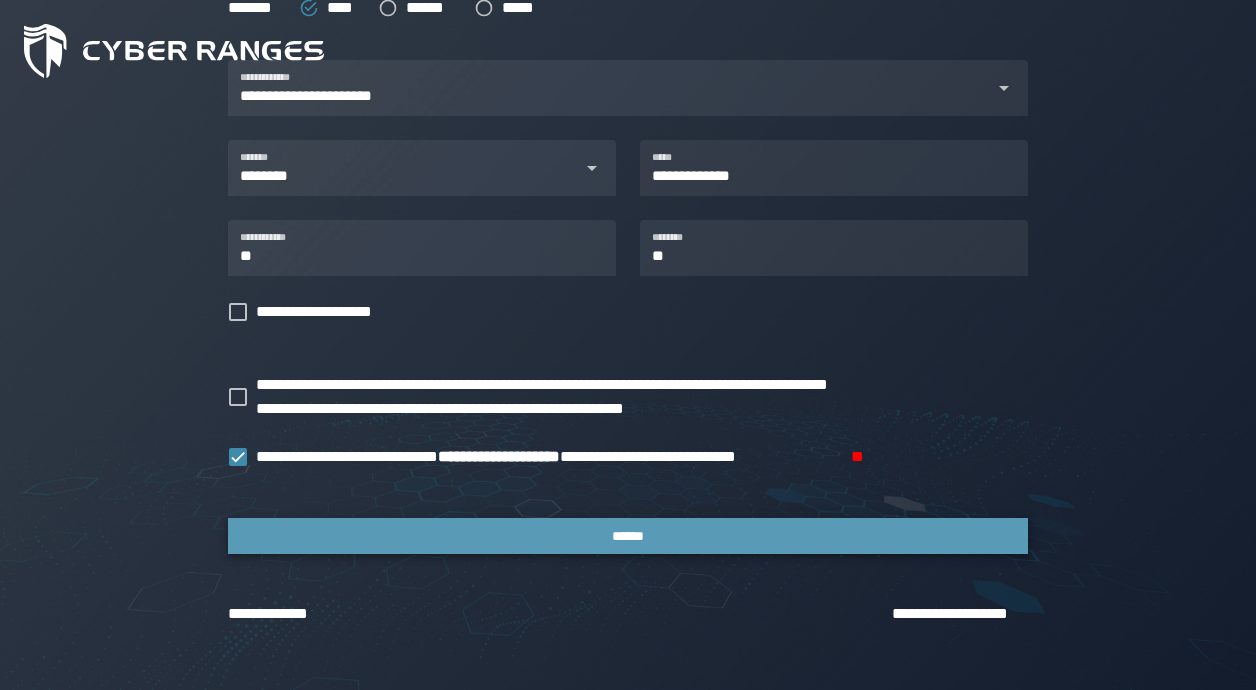 click on "******" at bounding box center (628, 536) 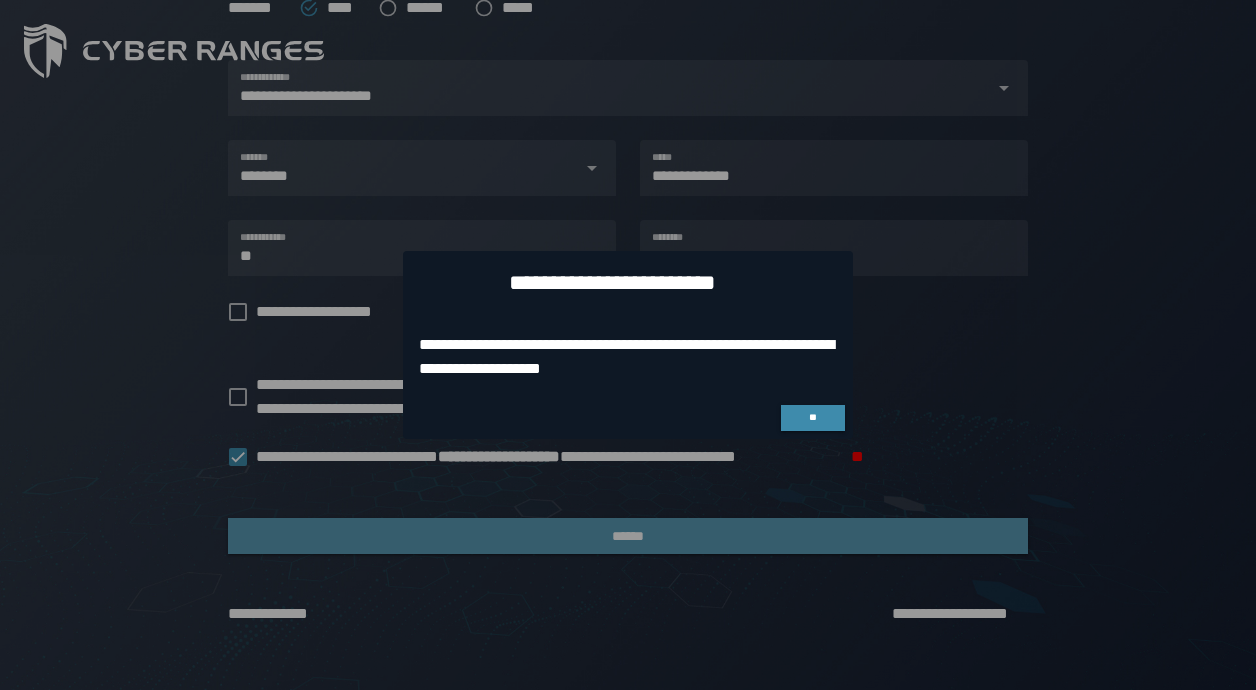 scroll, scrollTop: 0, scrollLeft: 0, axis: both 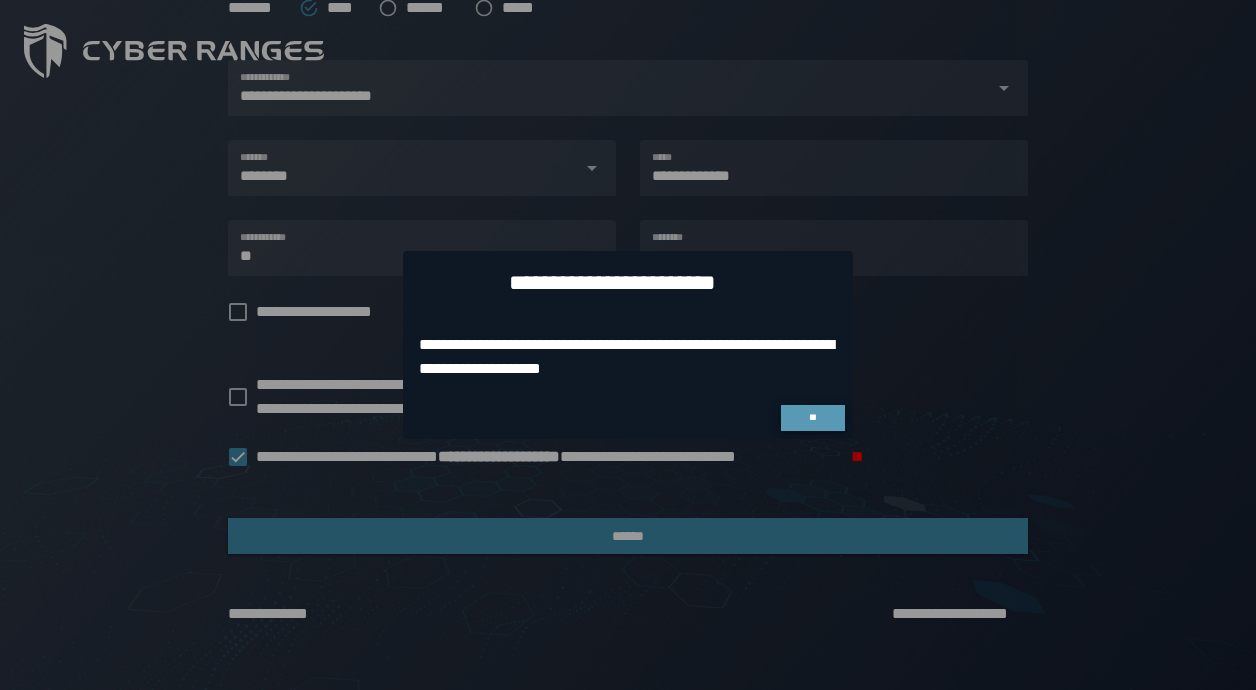 click on "**" at bounding box center (812, 417) 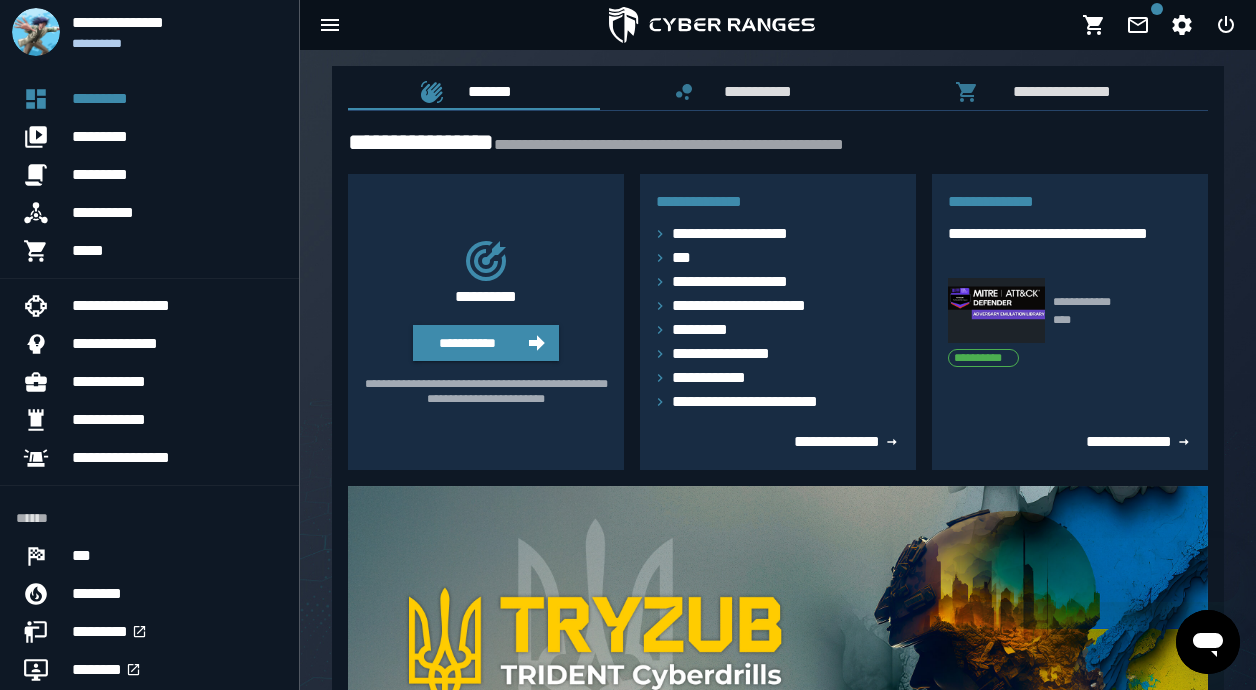 scroll, scrollTop: 0, scrollLeft: 0, axis: both 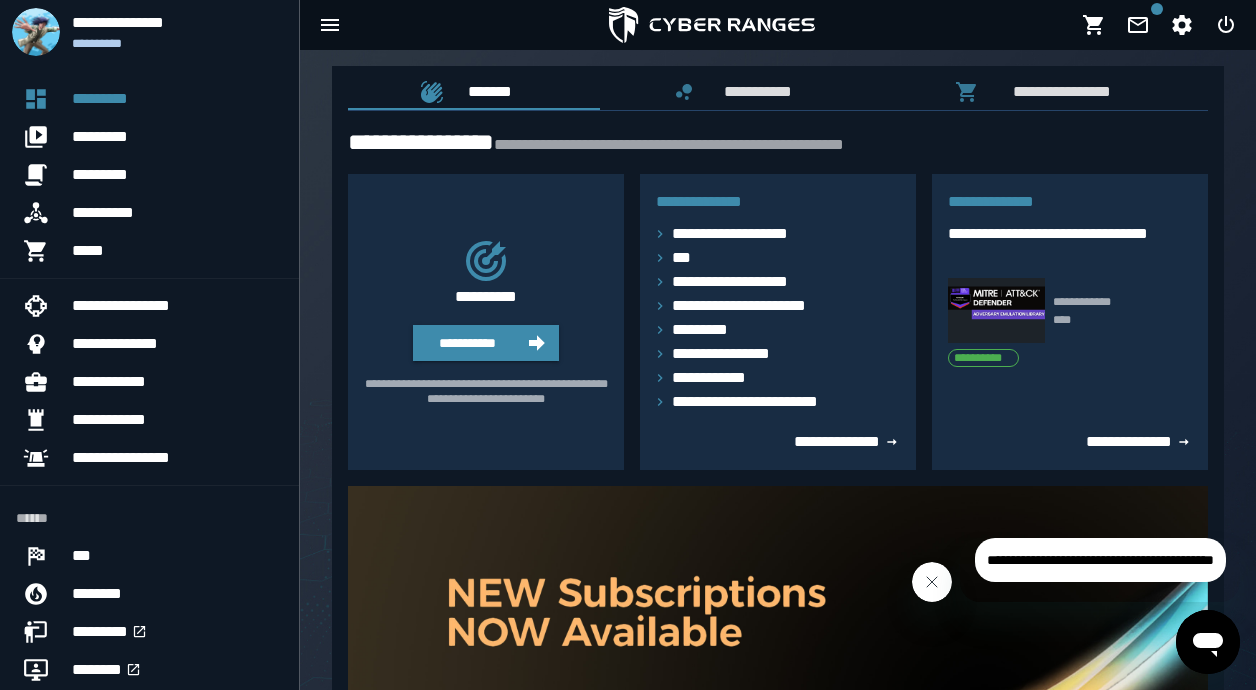 click 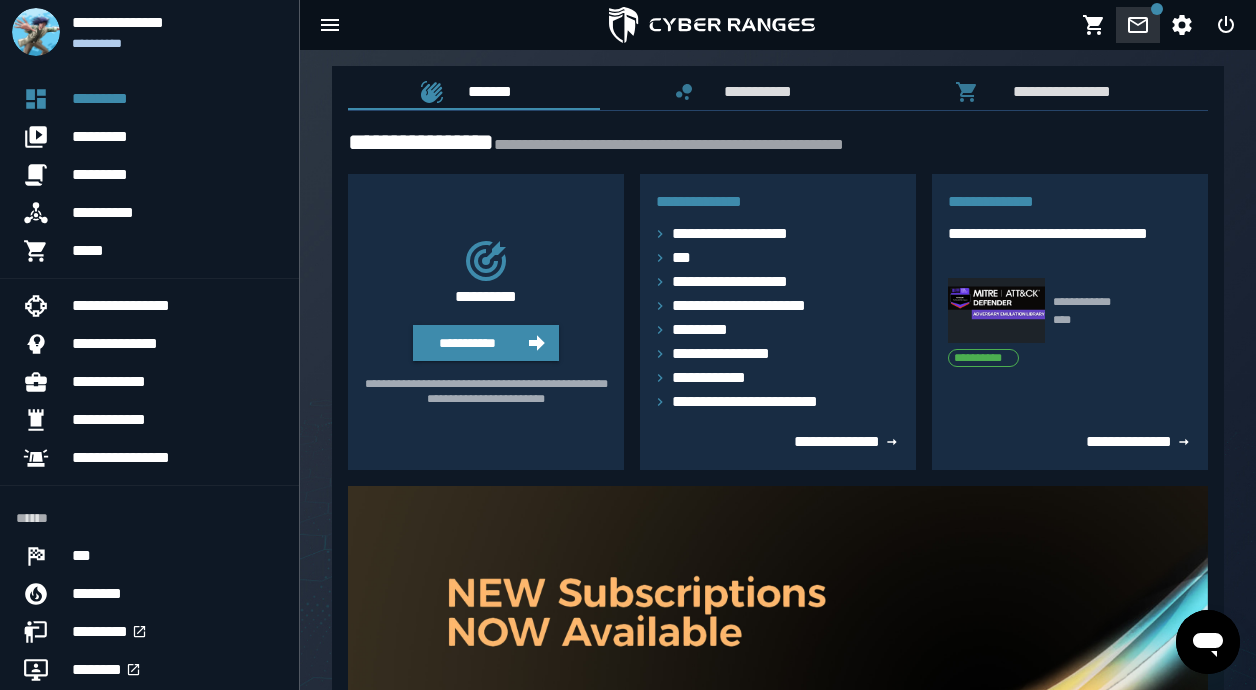click 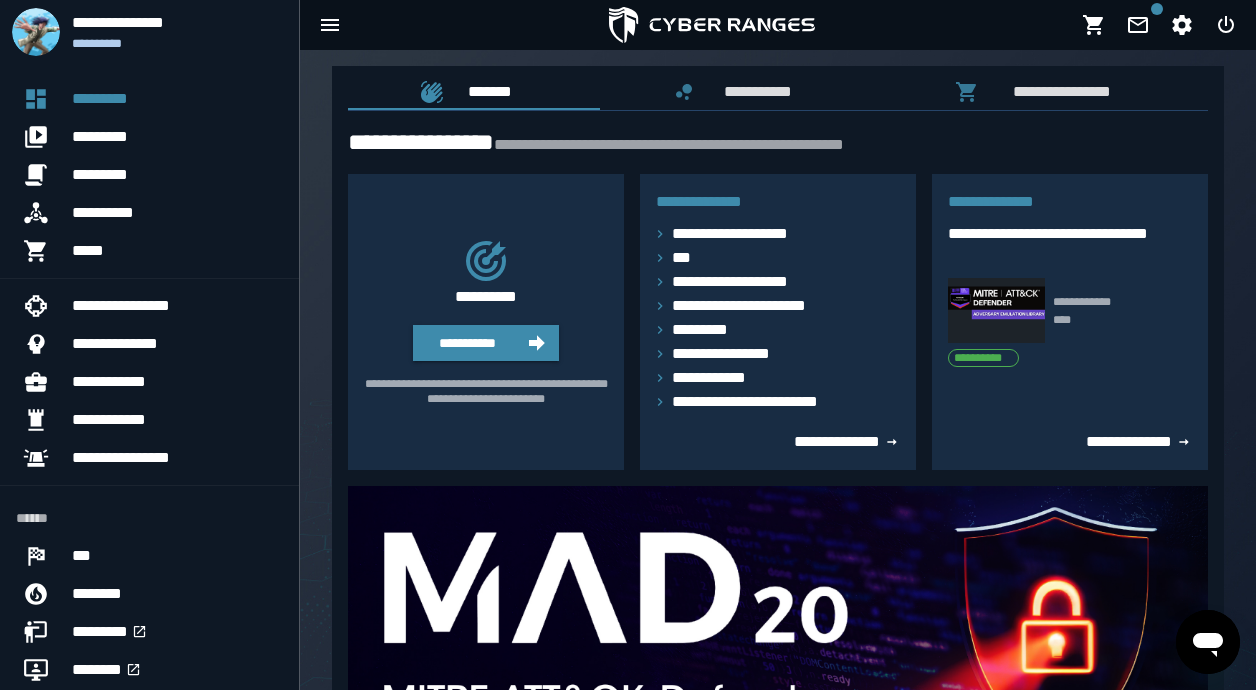 click on "[FIRST] [LAST] [STREET] [CITY], [STATE] [ZIP]" at bounding box center (778, 445) 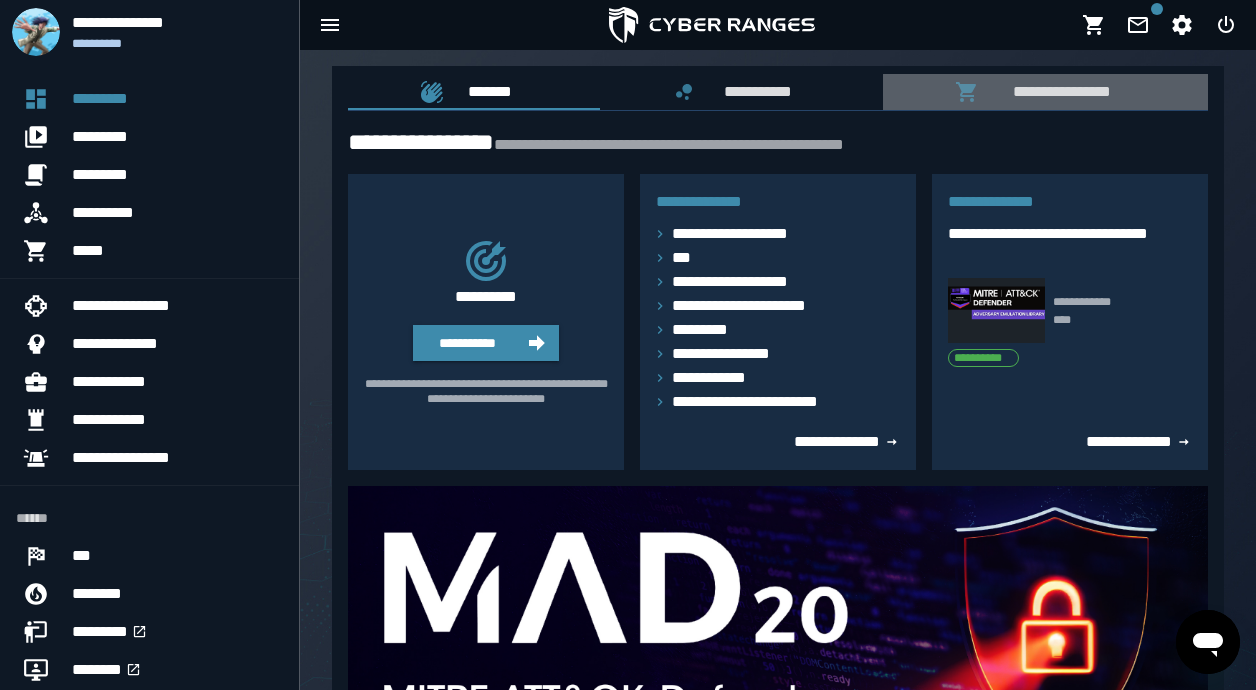 click on "**********" at bounding box center [1057, 91] 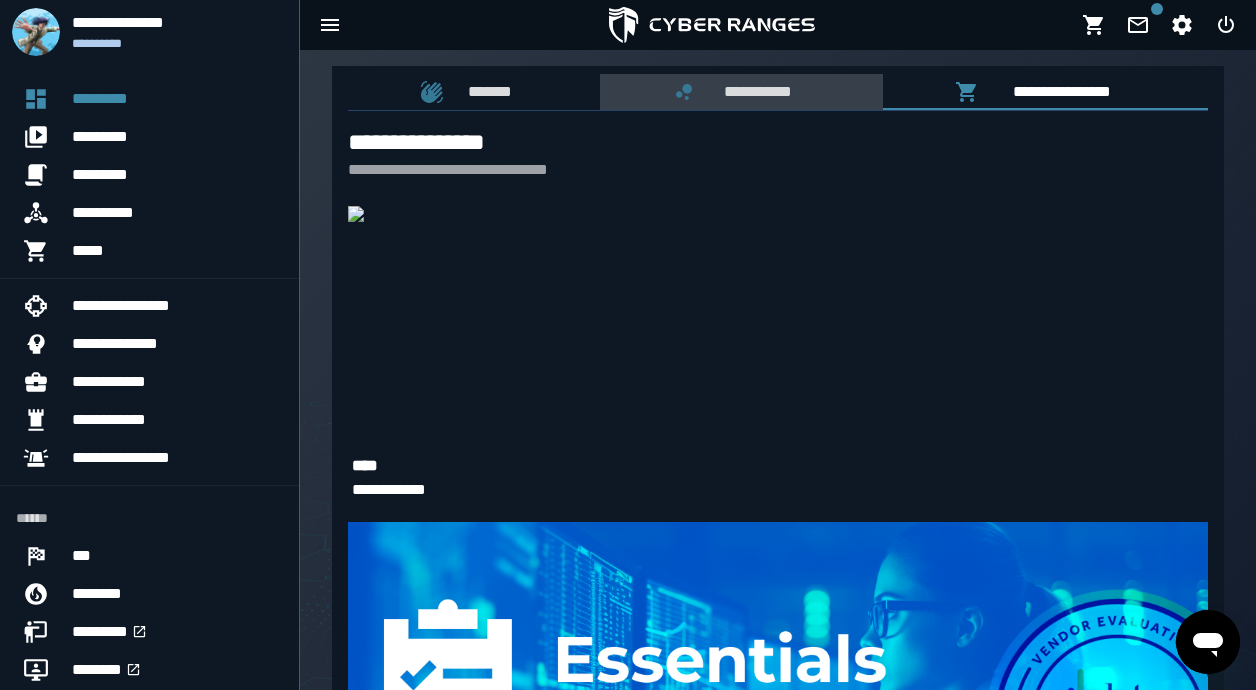 click on "**********" at bounding box center (754, 91) 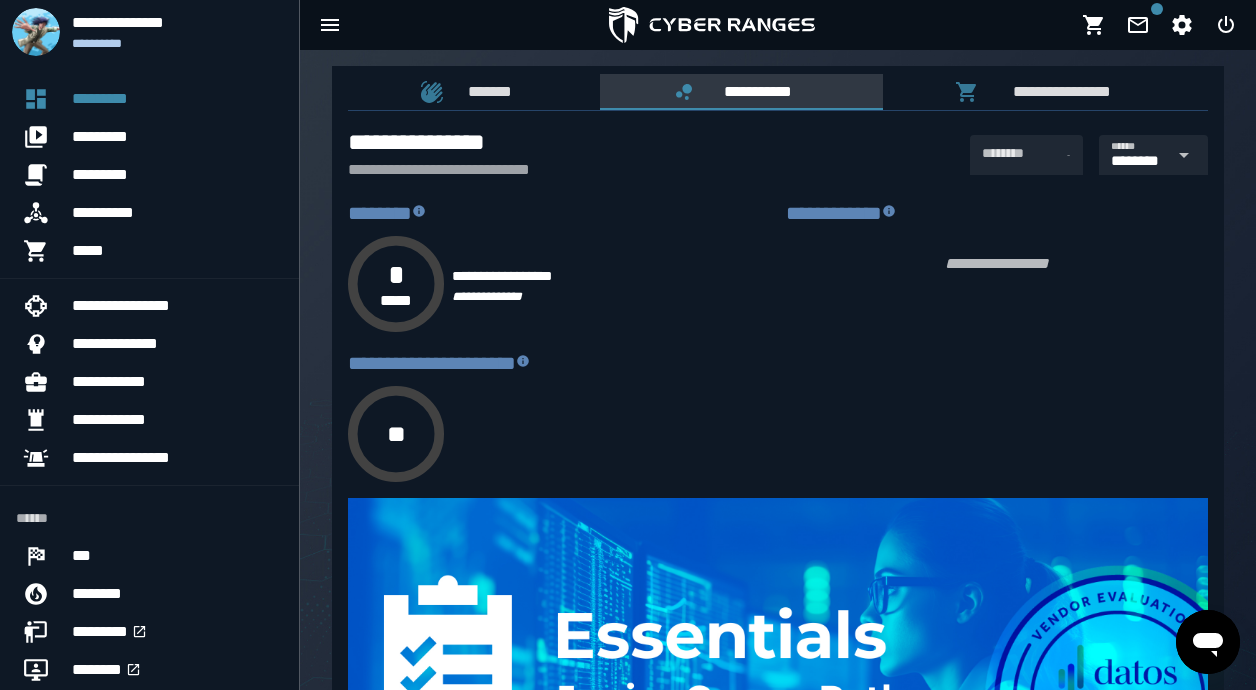 type on "****" 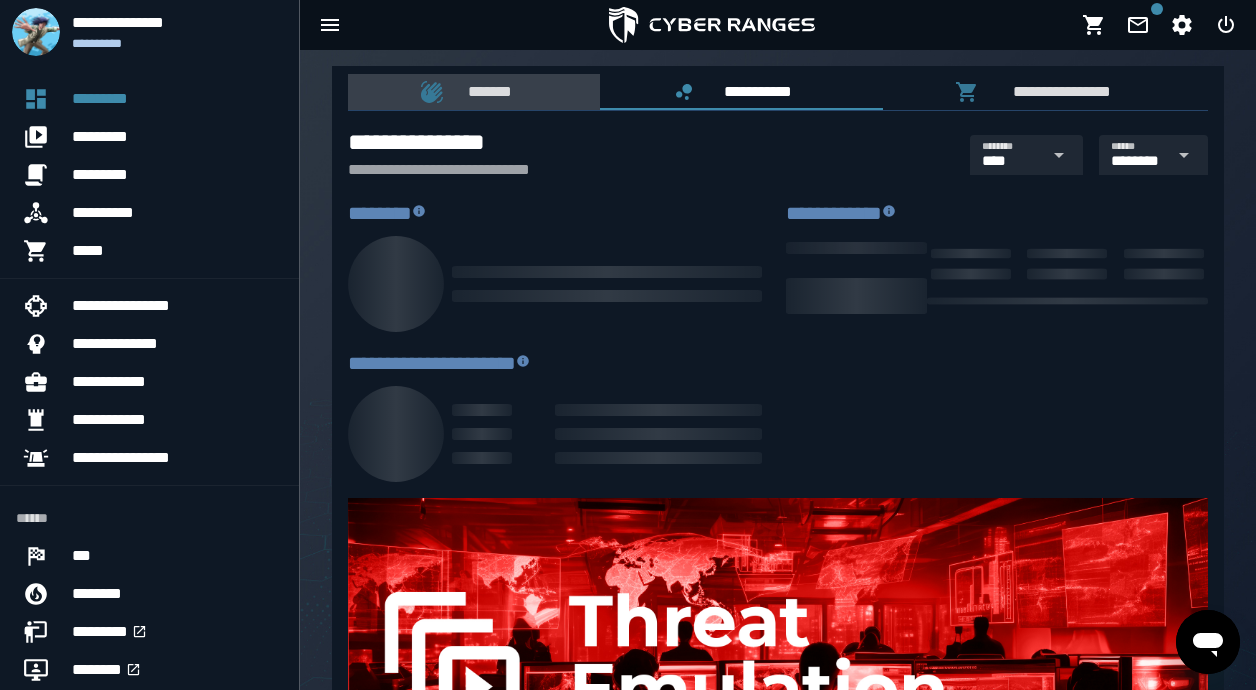 click on "*******" at bounding box center [486, 91] 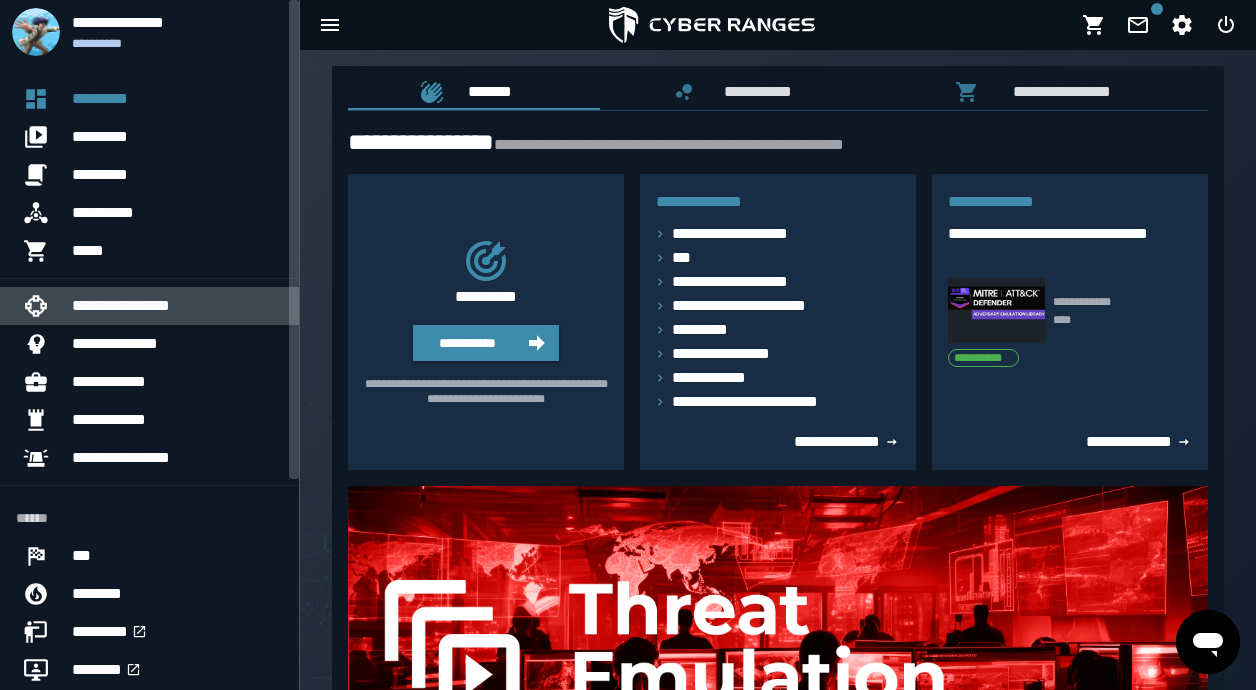 click on "**********" at bounding box center (177, 306) 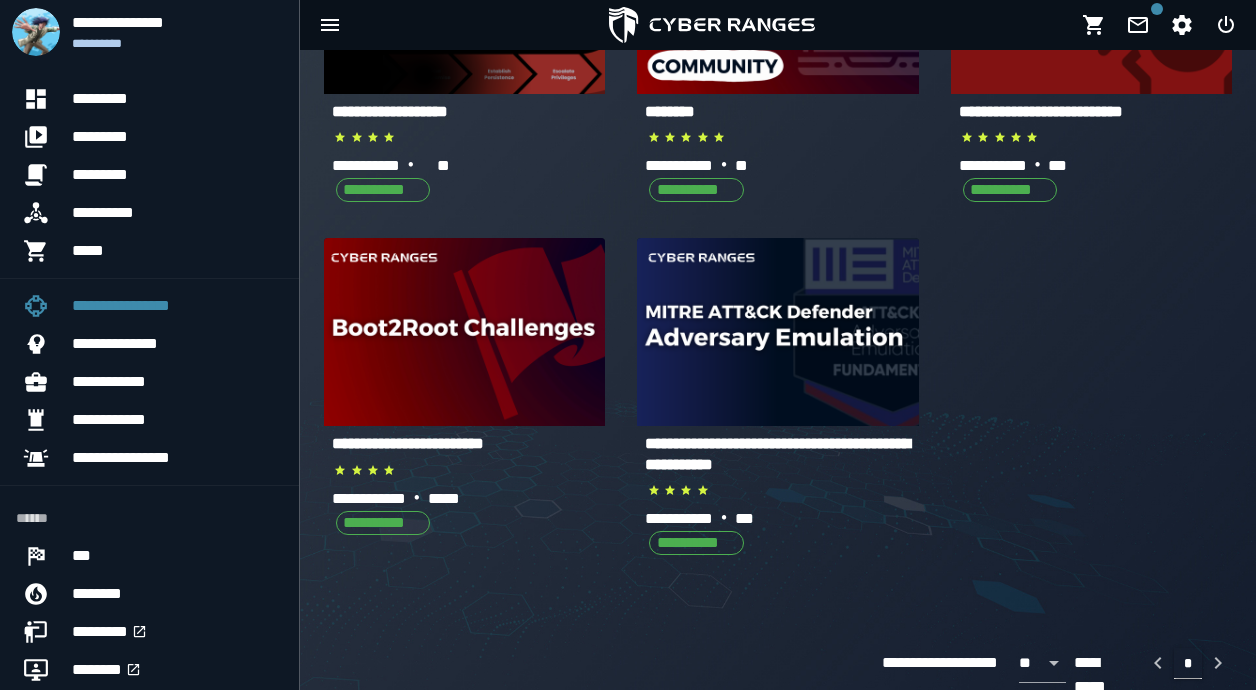 scroll, scrollTop: 233, scrollLeft: 0, axis: vertical 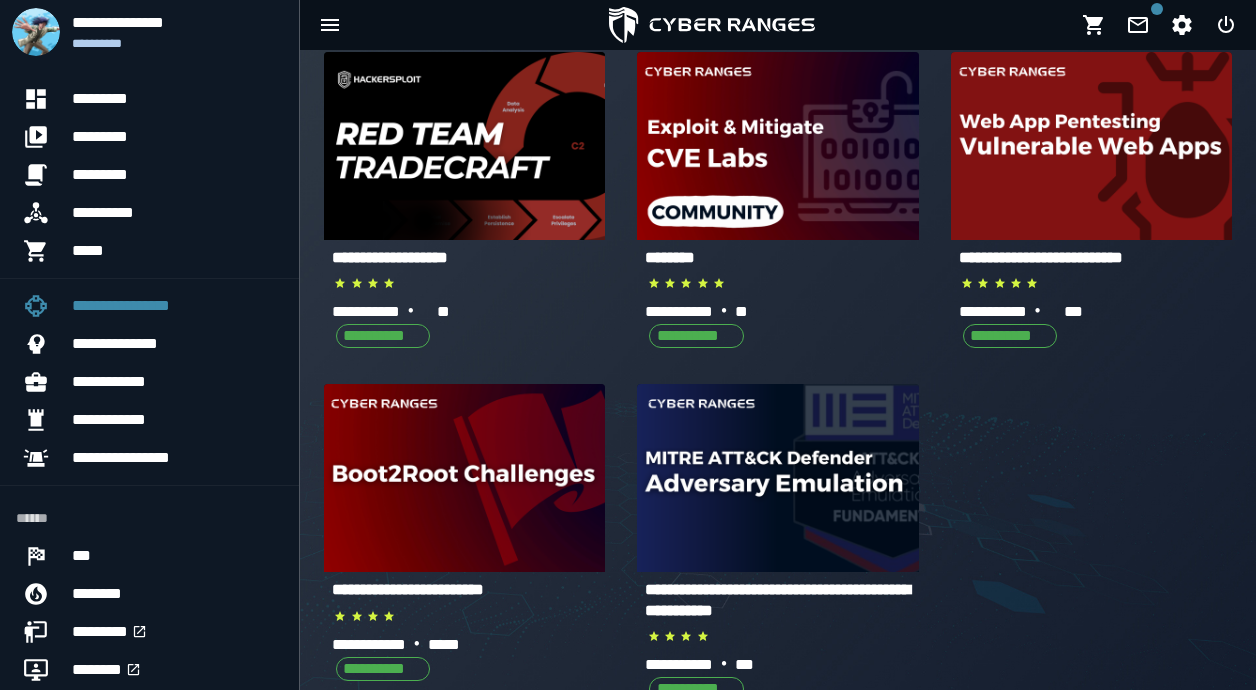 click on "**********" at bounding box center [1041, 257] 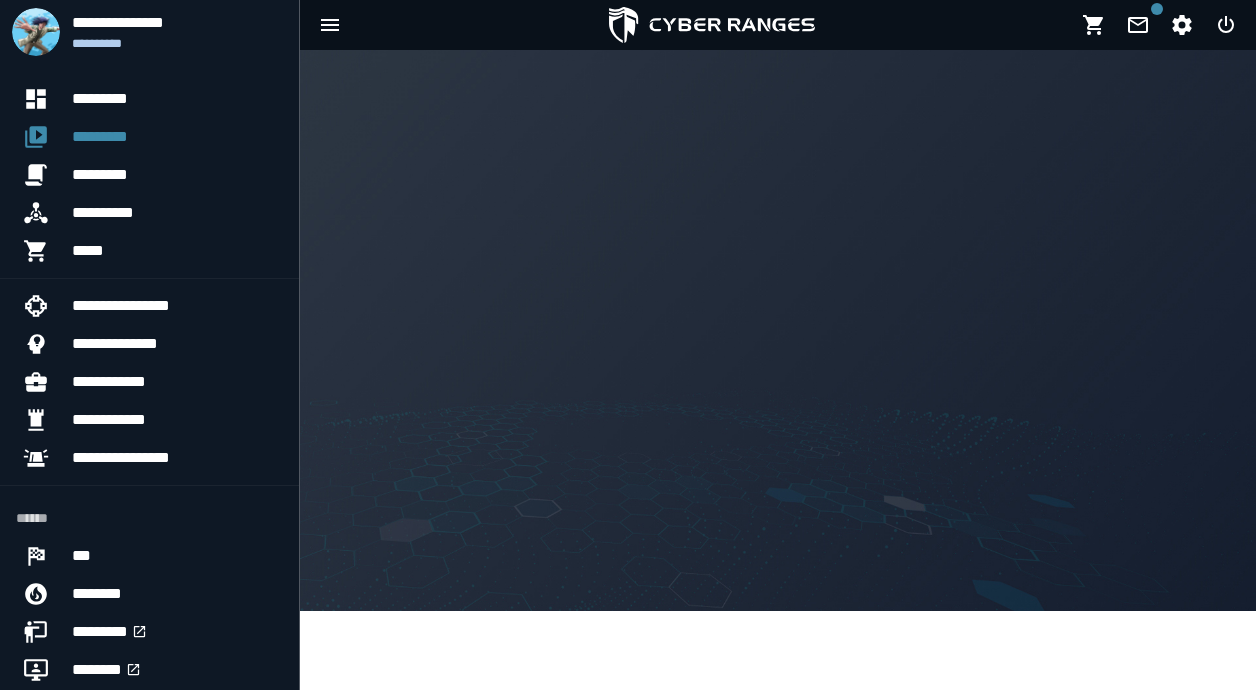 scroll, scrollTop: 0, scrollLeft: 0, axis: both 